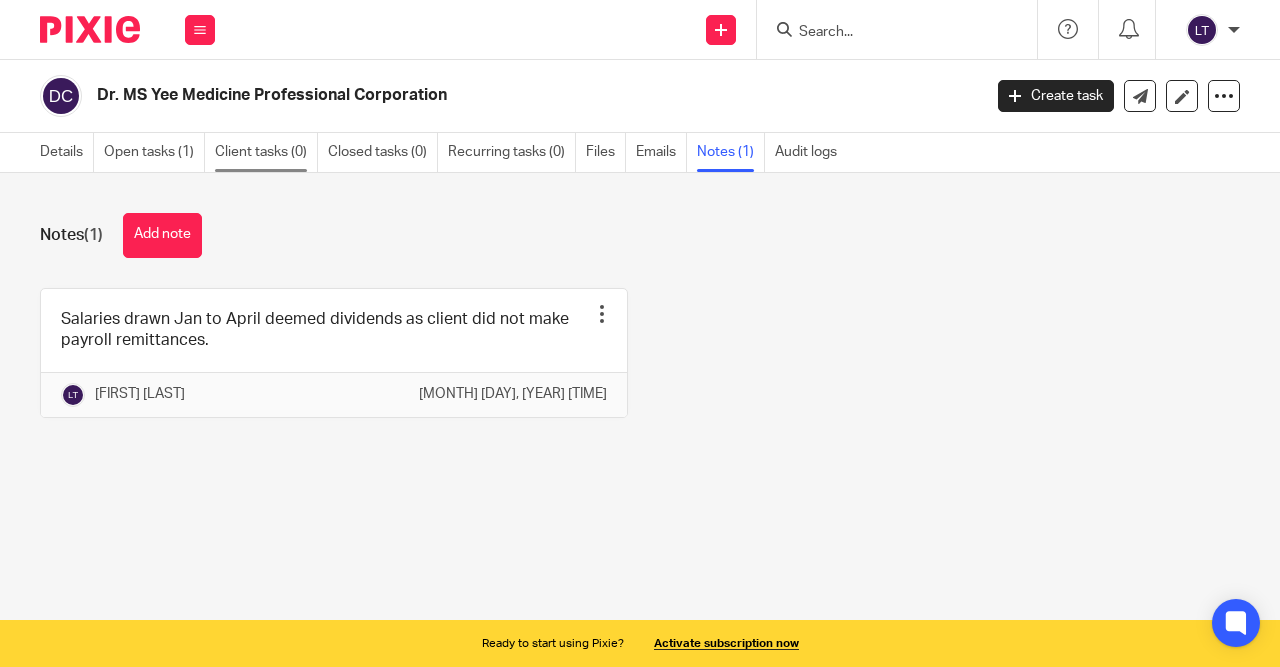 scroll, scrollTop: 0, scrollLeft: 0, axis: both 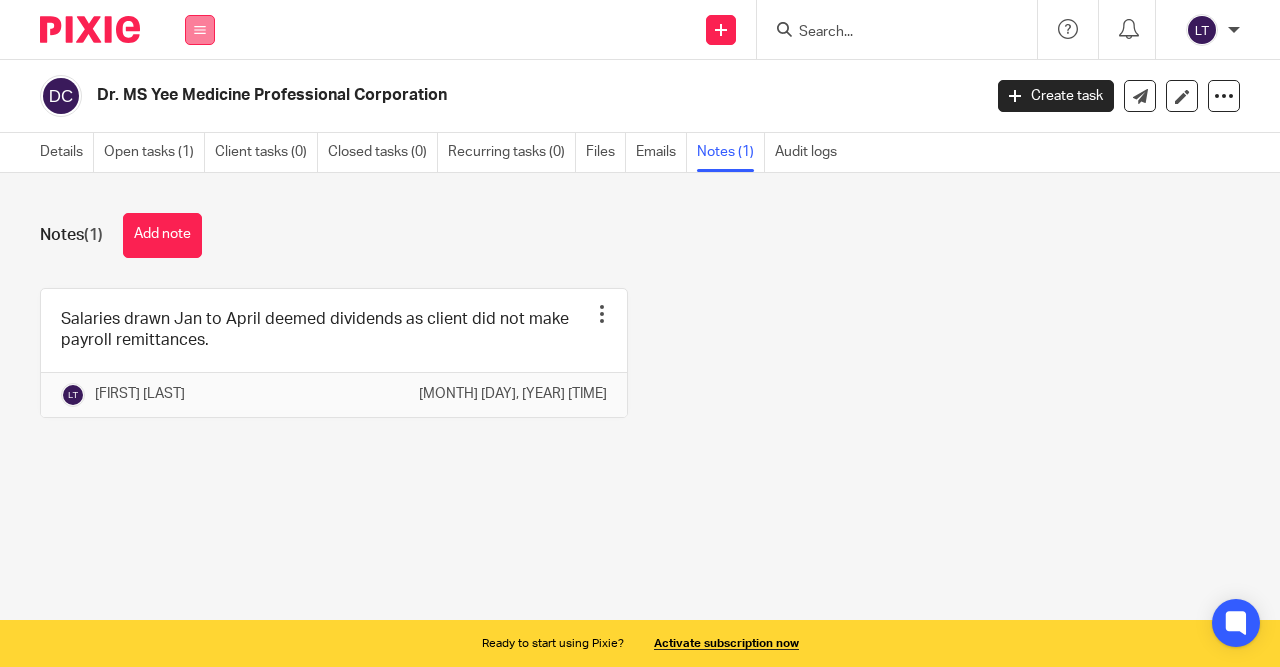 click at bounding box center [200, 30] 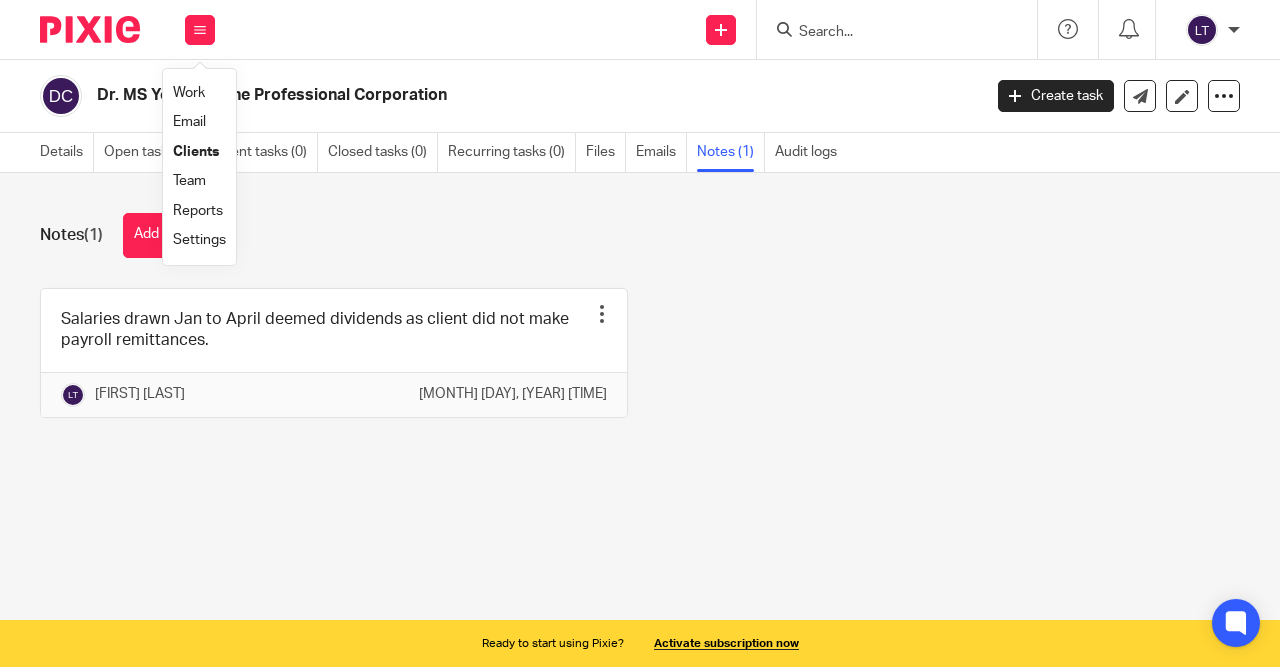 click on "Clients" at bounding box center [196, 152] 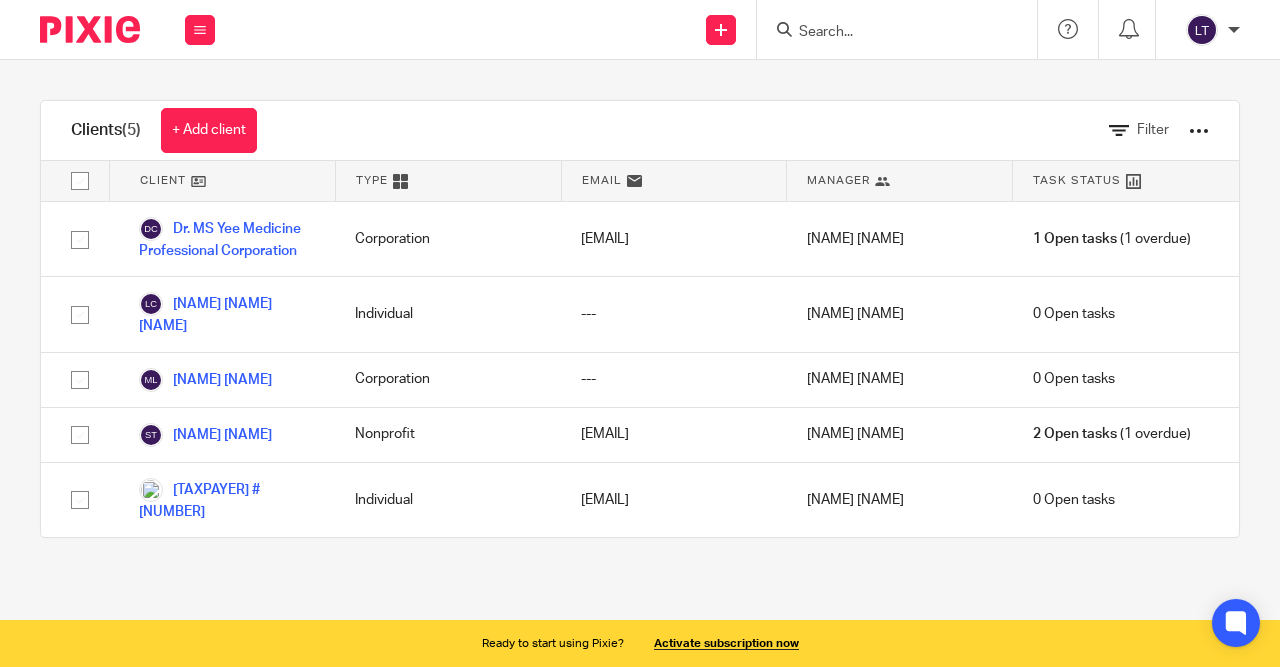 scroll, scrollTop: 0, scrollLeft: 0, axis: both 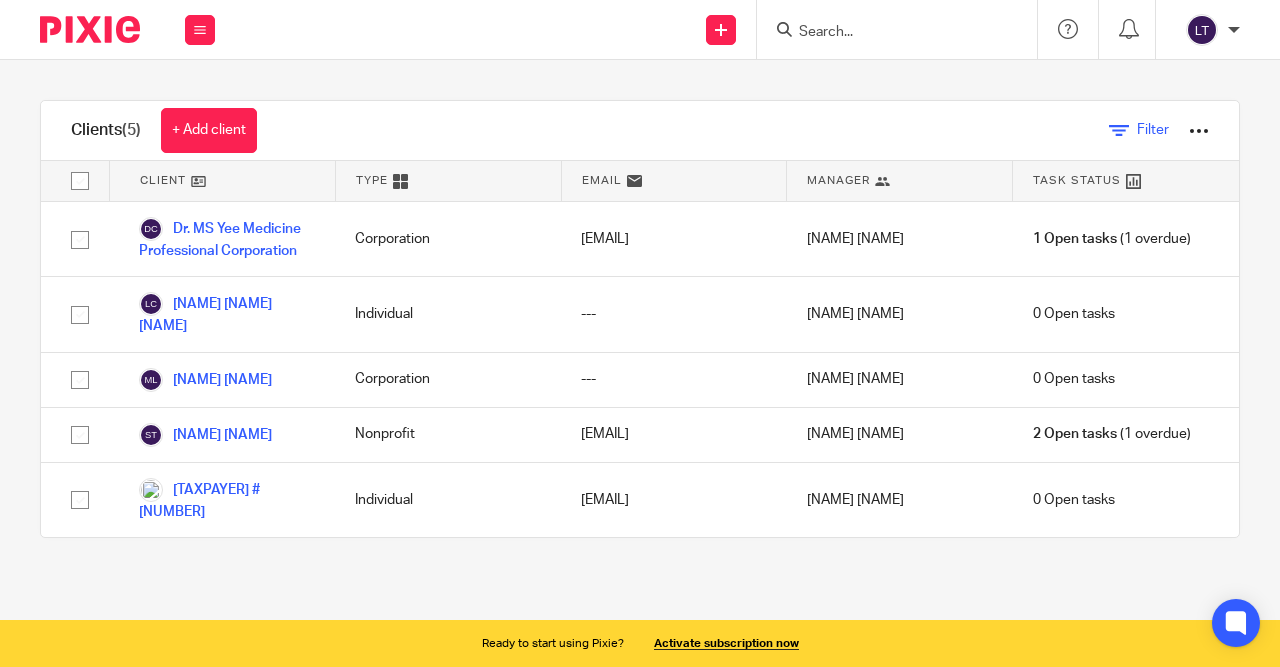 click at bounding box center [1119, 131] 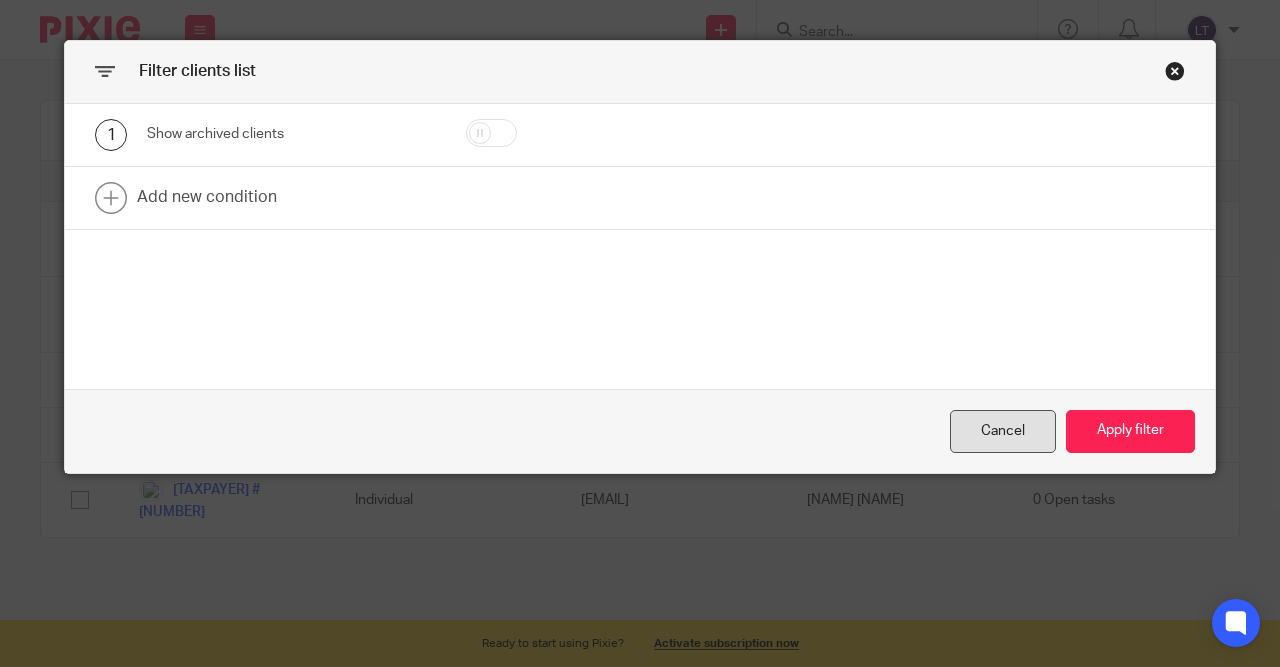 click on "Cancel" at bounding box center [1003, 431] 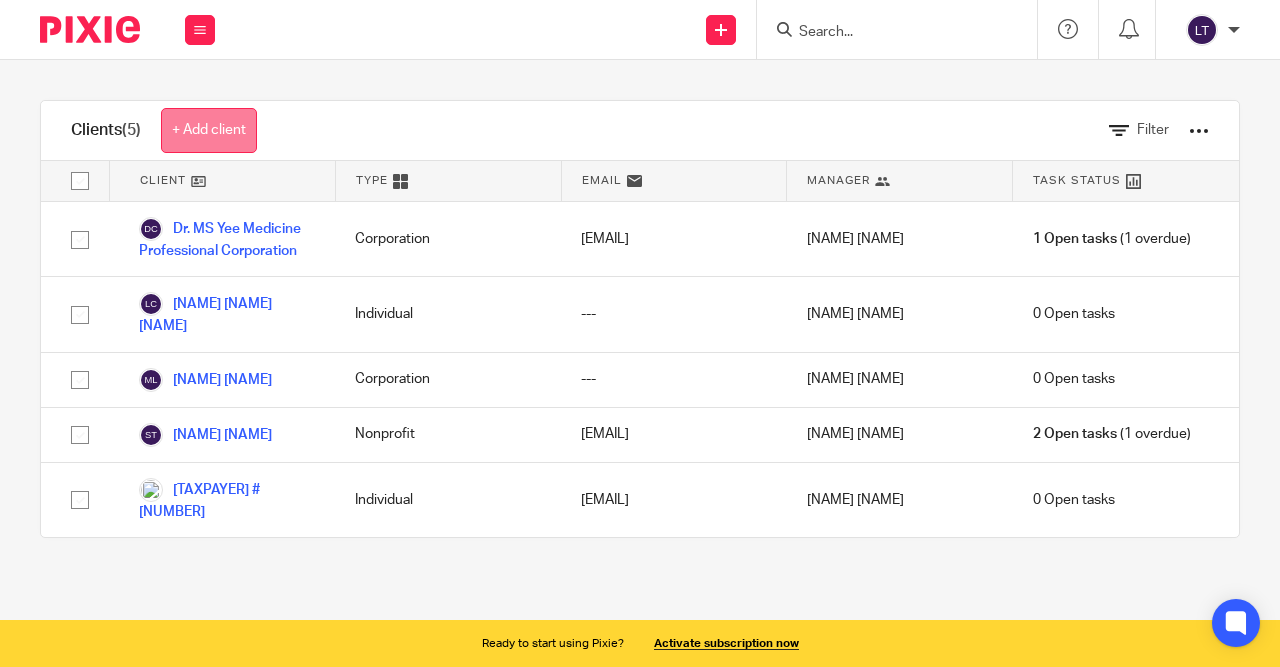 click on "+ Add client" at bounding box center [209, 130] 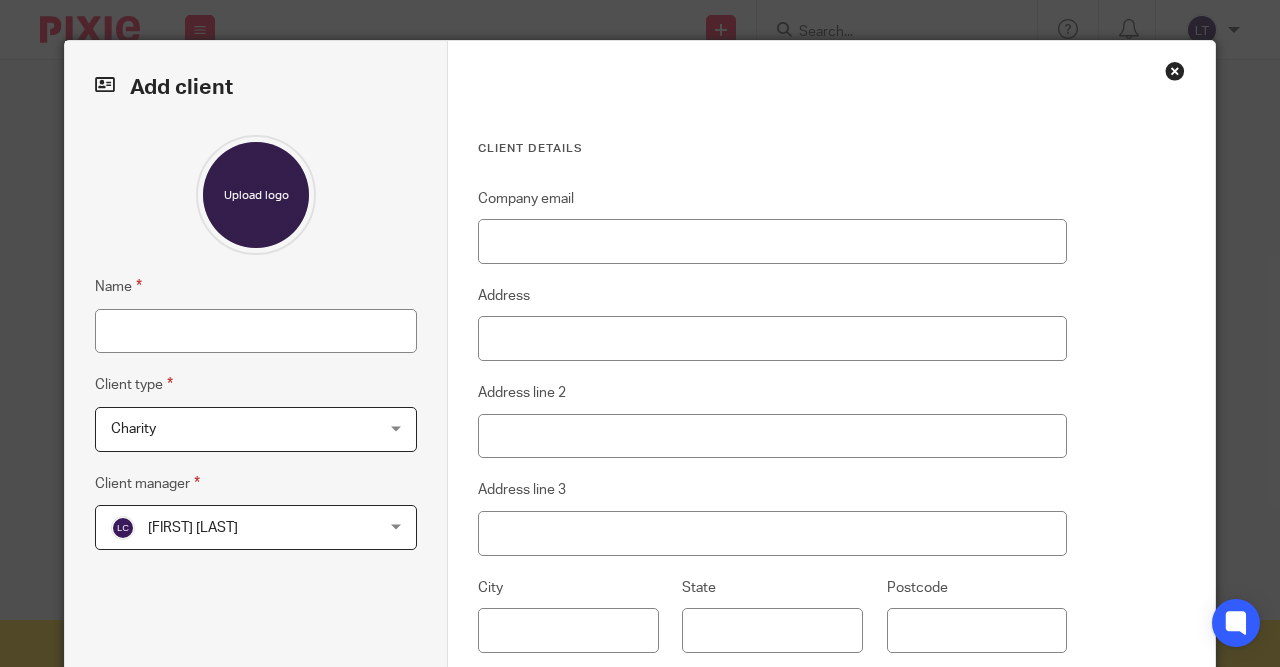 scroll, scrollTop: 0, scrollLeft: 0, axis: both 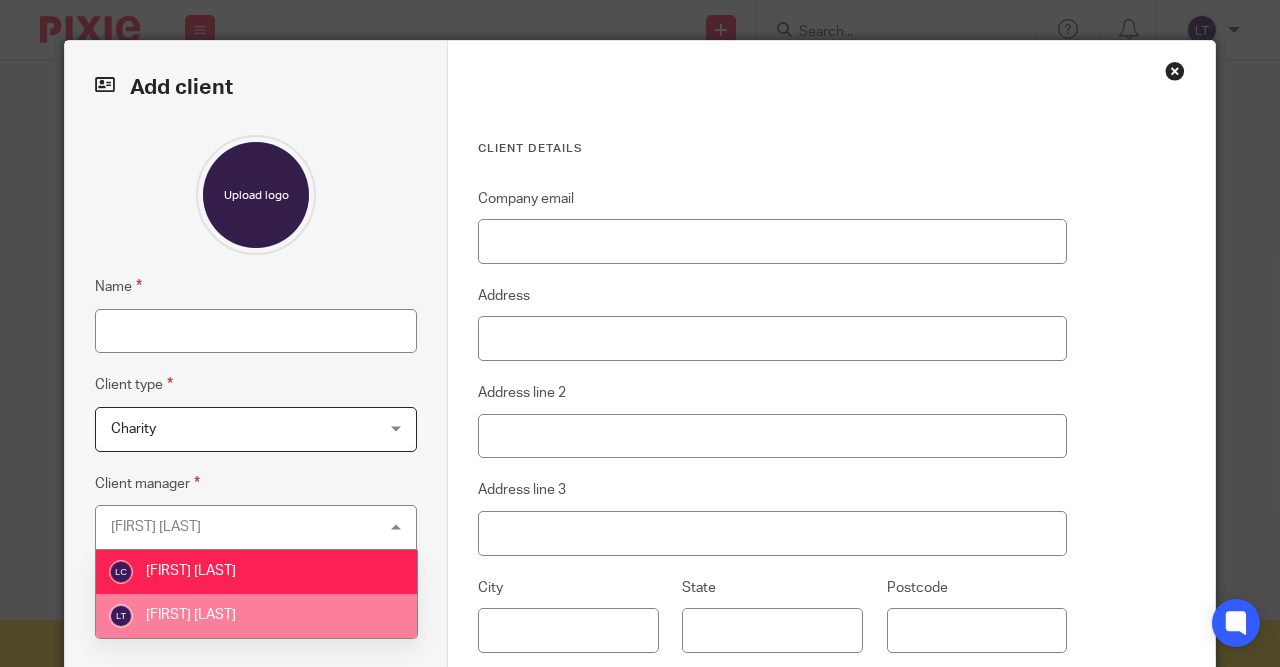 click on "[FIRST] [LAST]" at bounding box center [256, 616] 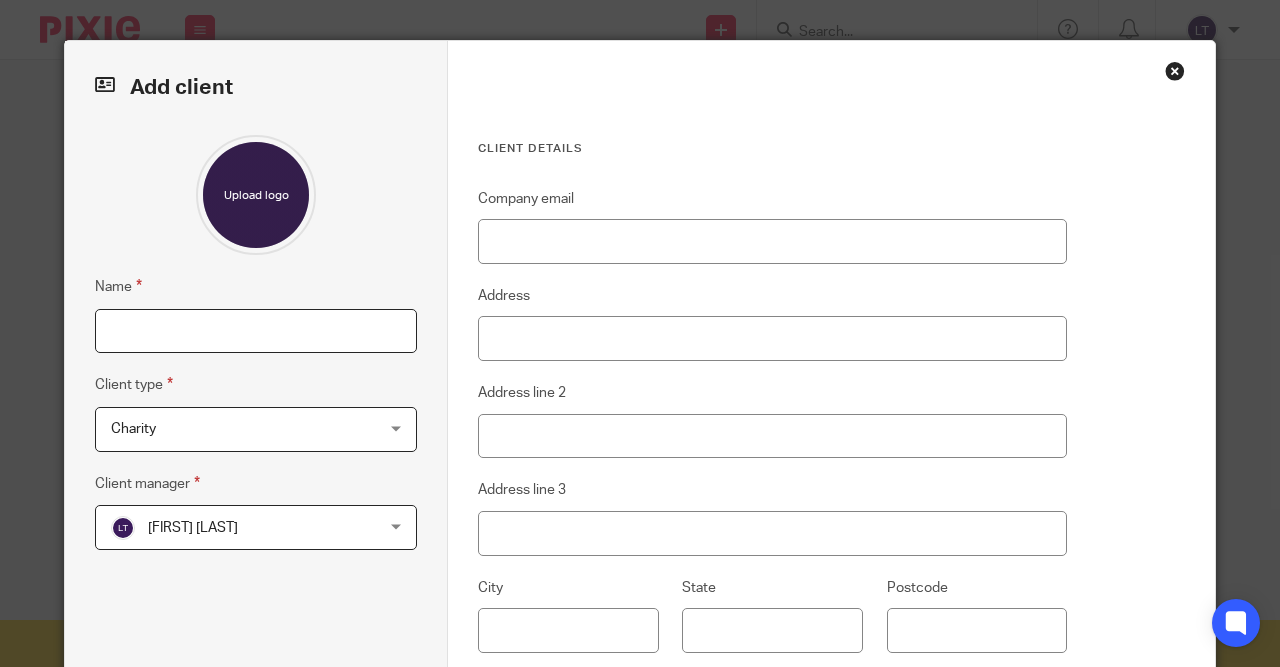 click on "Name" at bounding box center [256, 331] 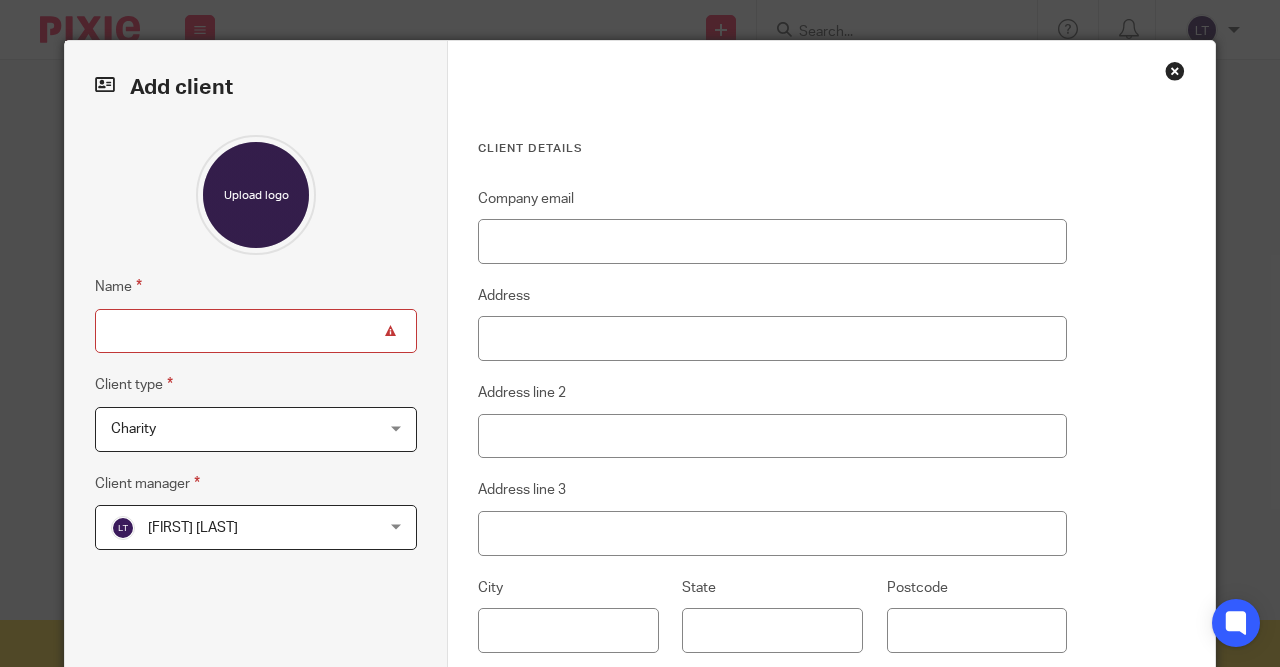 click on "Charity" at bounding box center (233, 429) 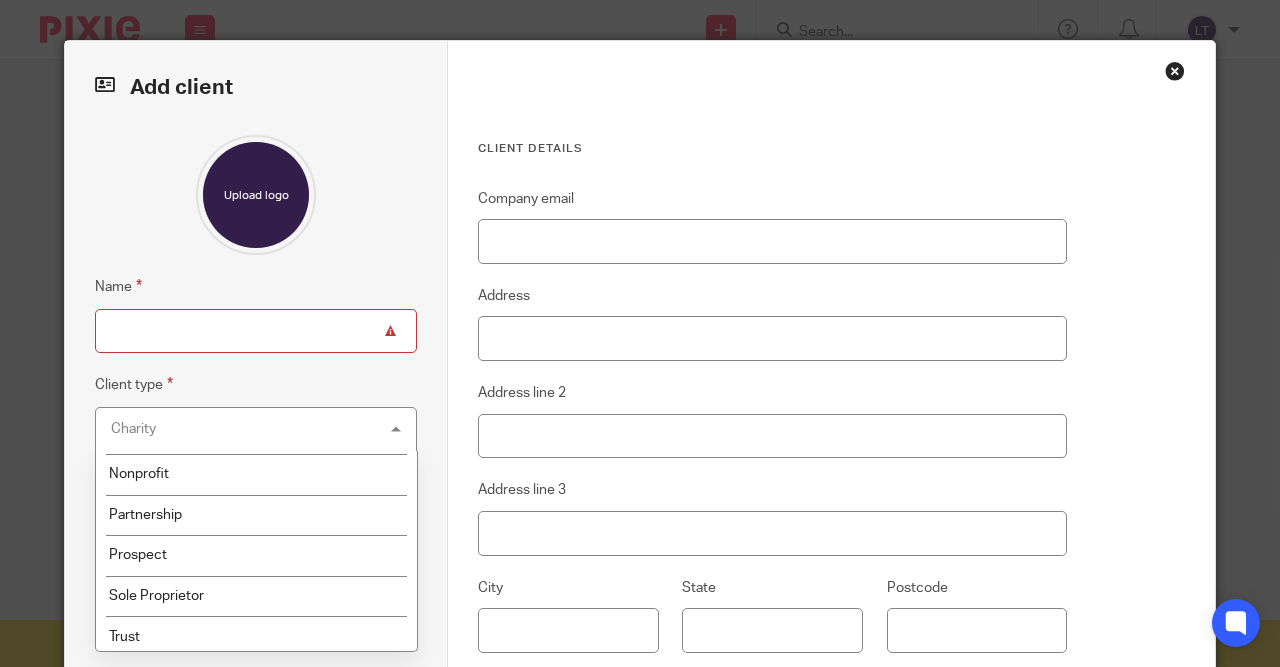 scroll, scrollTop: 129, scrollLeft: 0, axis: vertical 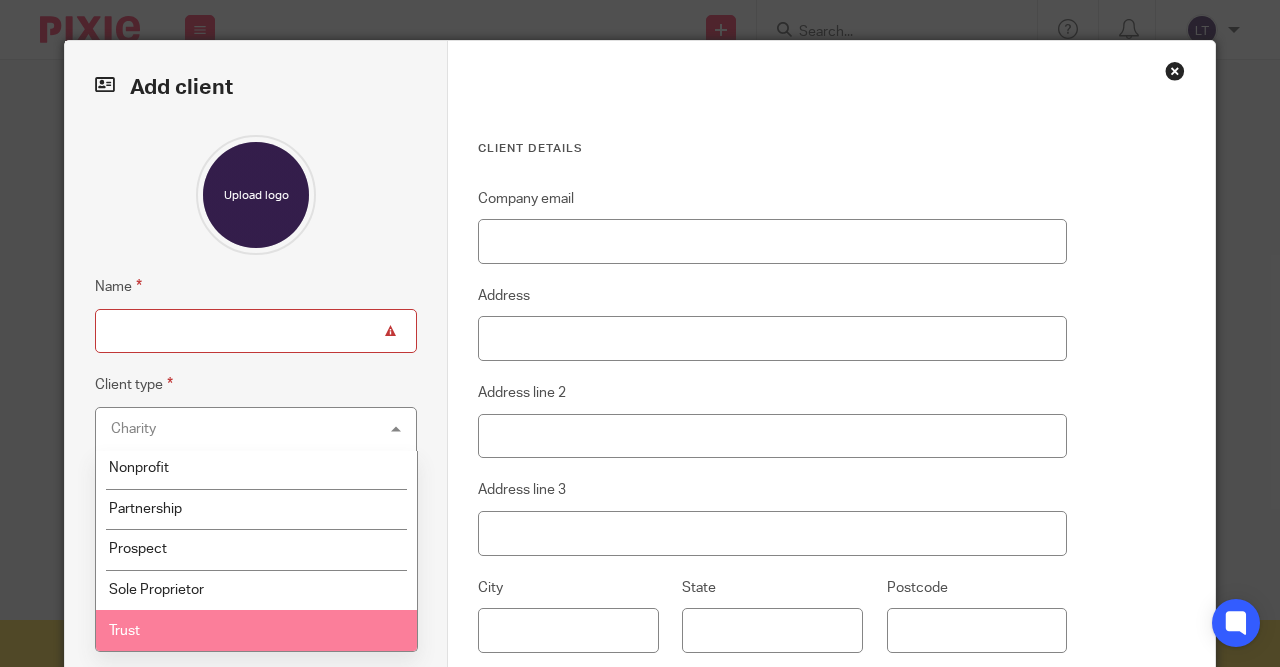 click on "Trust" at bounding box center [256, 630] 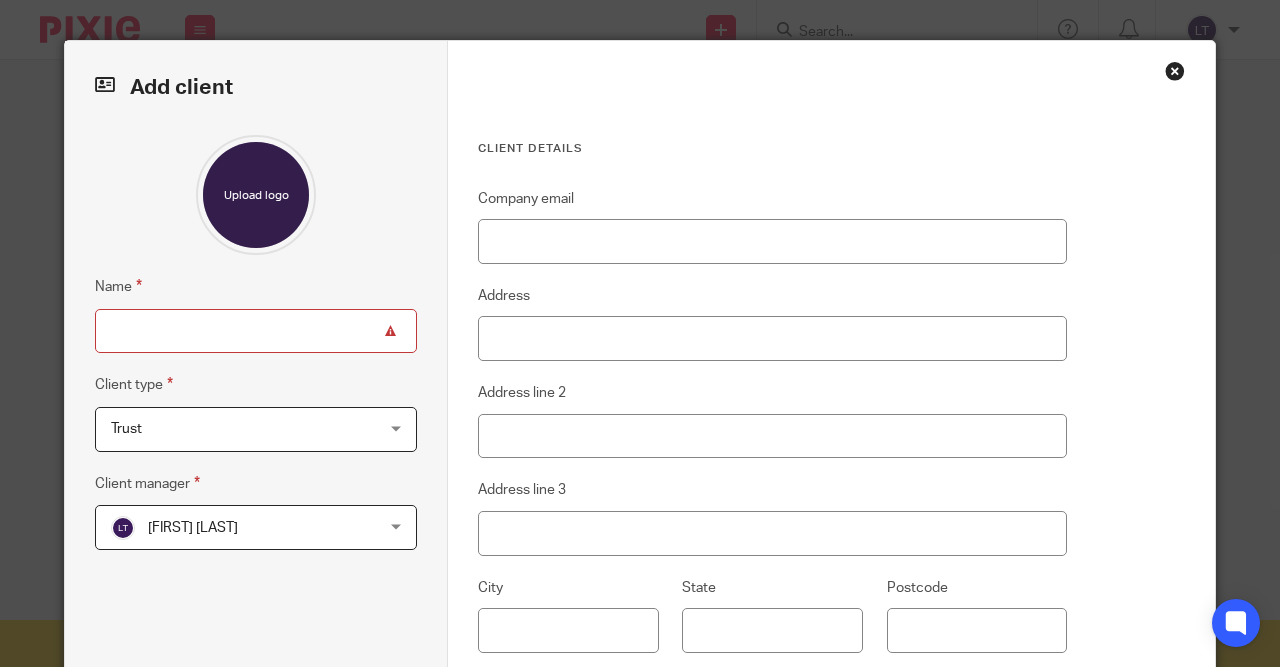 click on "Name" at bounding box center [256, 331] 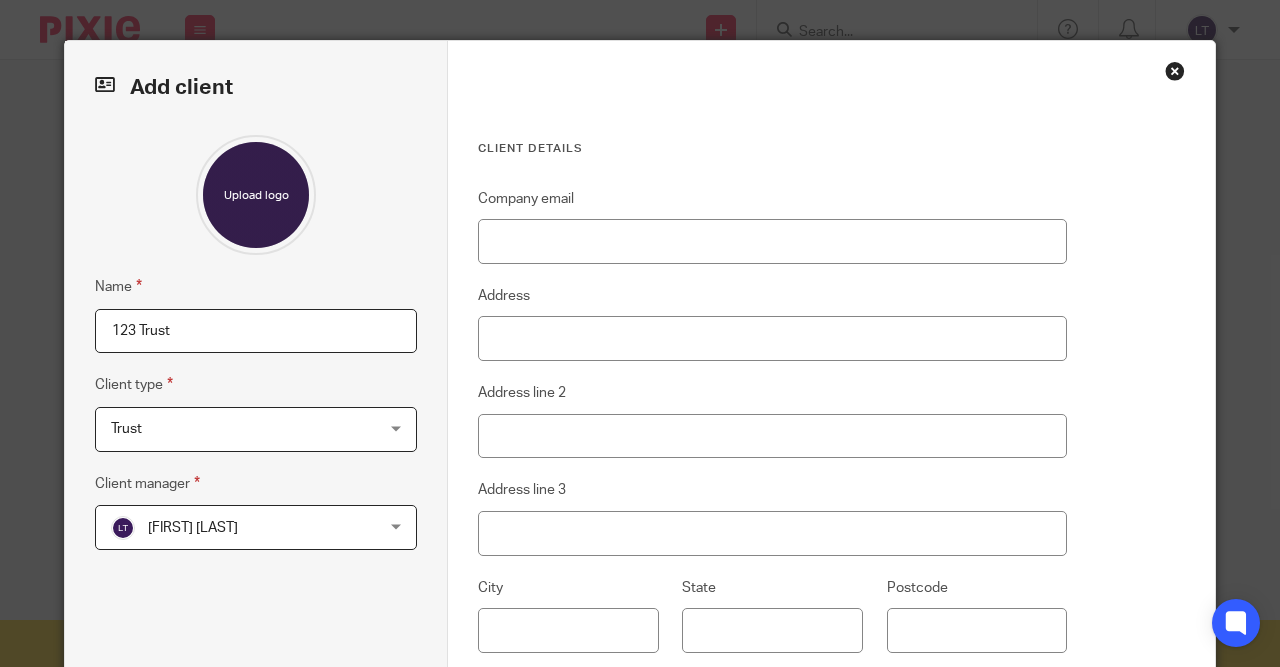 type on "123 Trust" 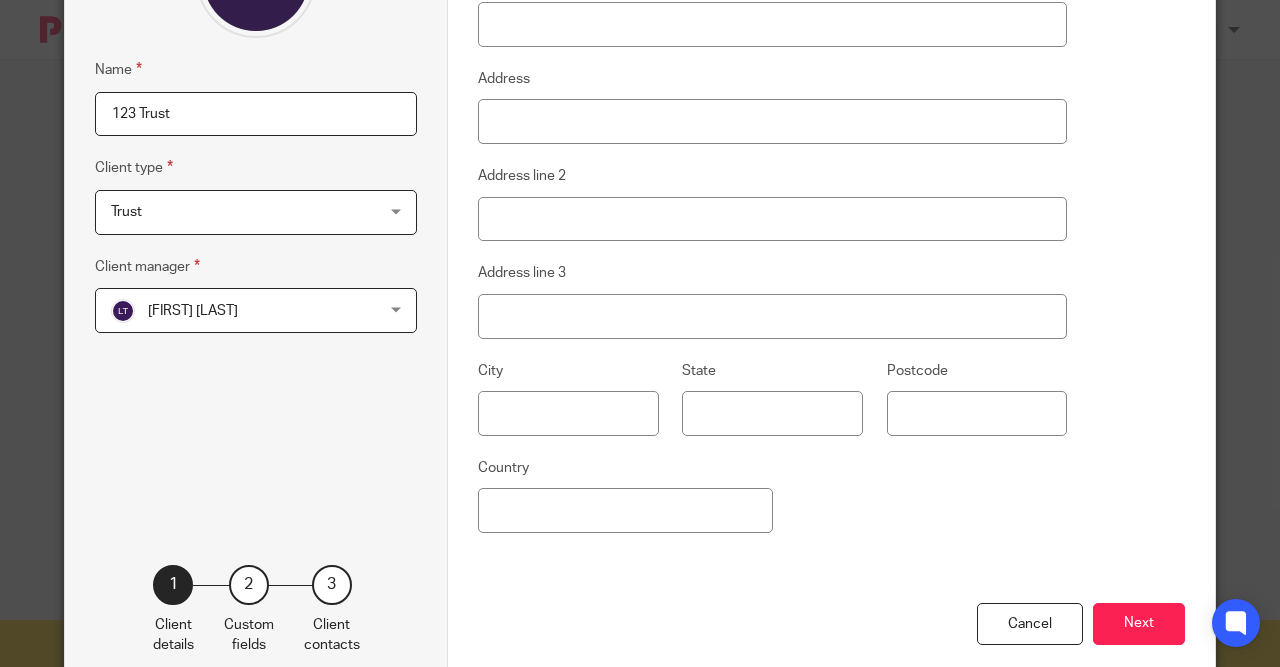 scroll, scrollTop: 265, scrollLeft: 0, axis: vertical 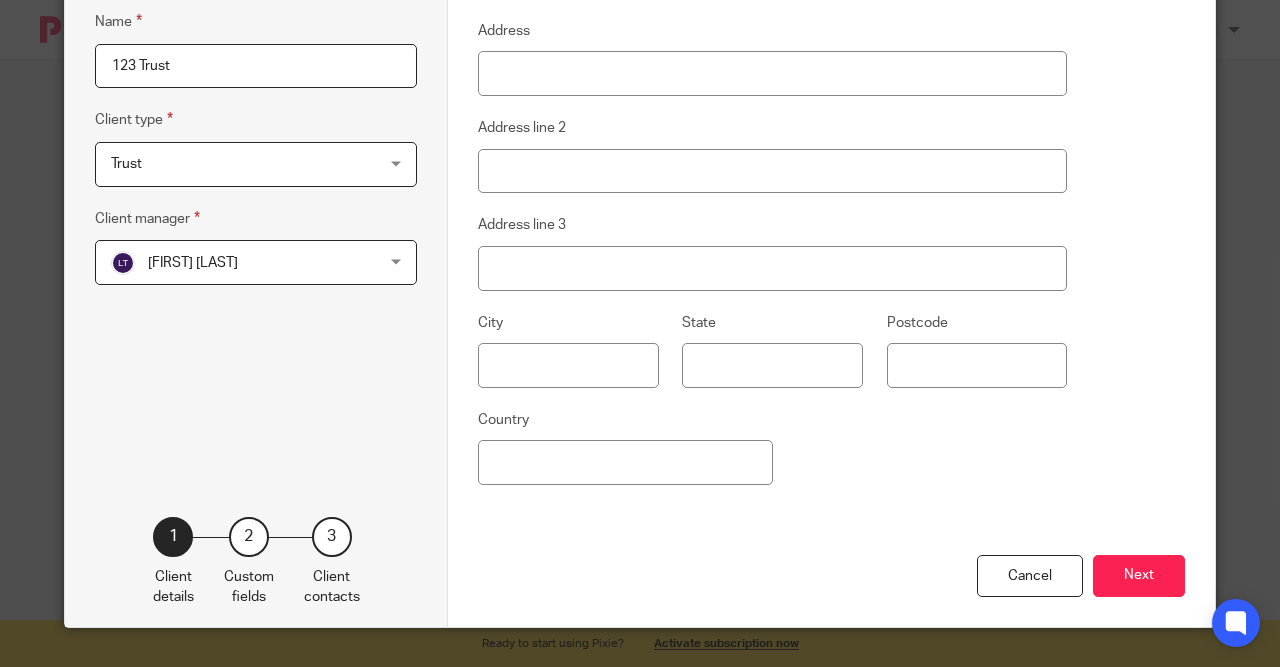 click on "Next" at bounding box center [1139, 576] 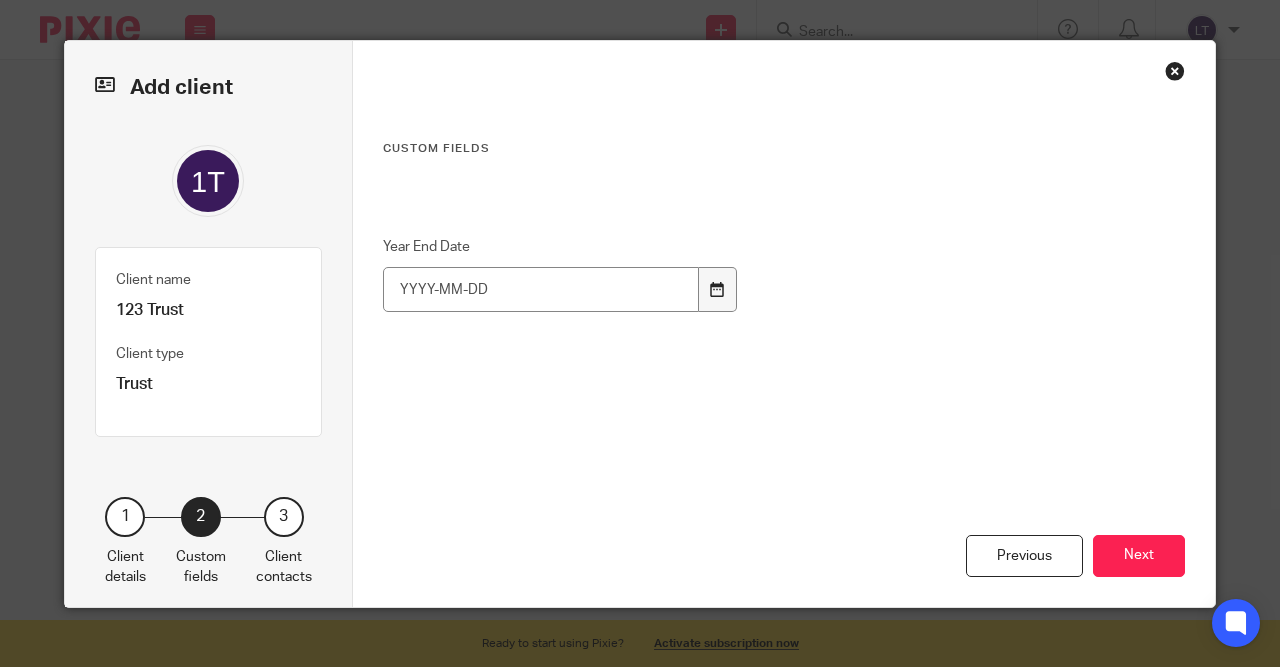 click at bounding box center (718, 289) 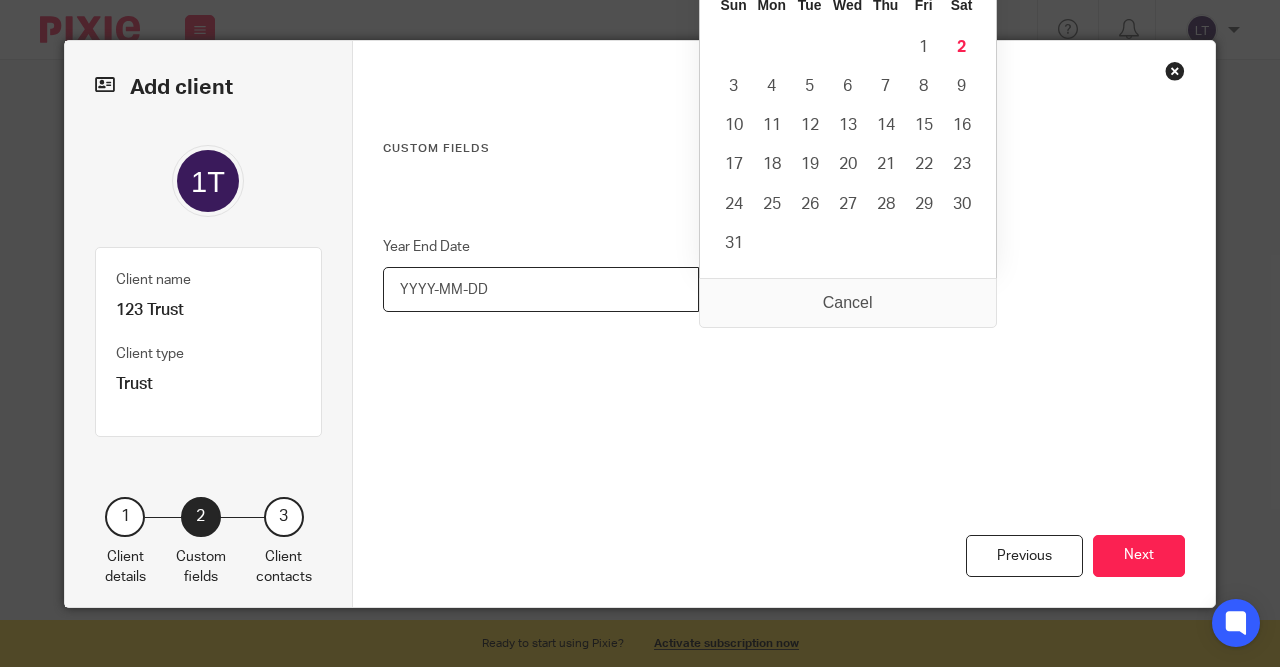 click on "Year End Date" at bounding box center (541, 289) 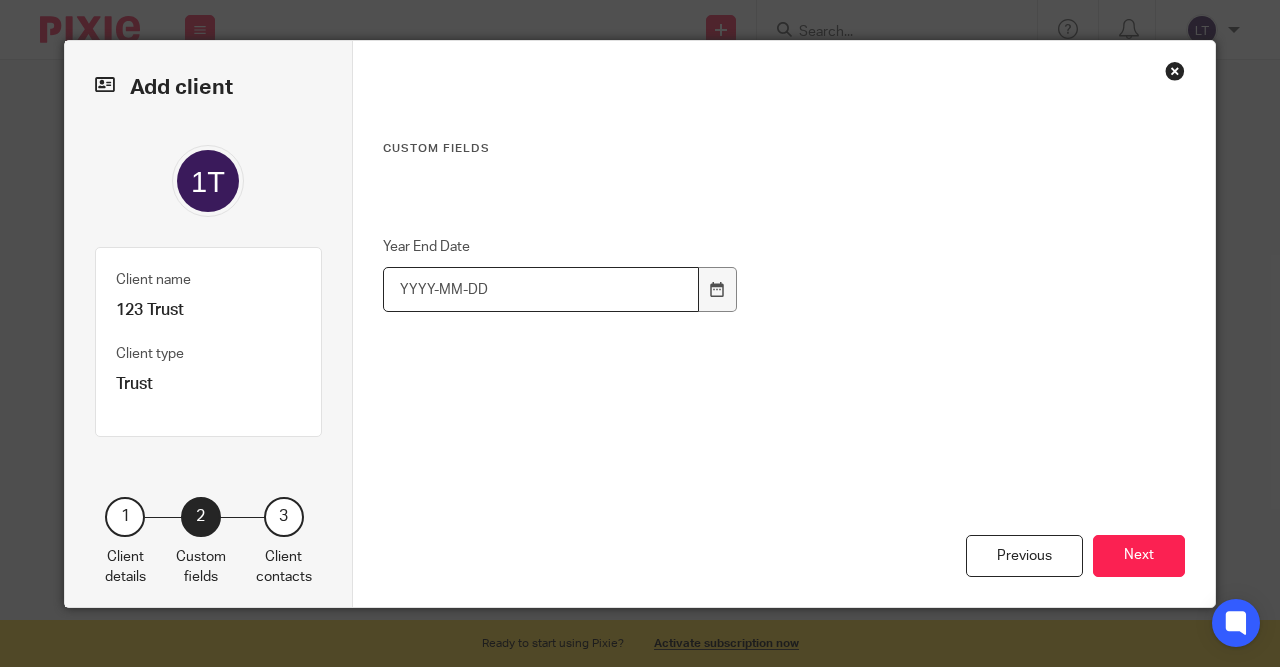 drag, startPoint x: 495, startPoint y: 294, endPoint x: 343, endPoint y: 296, distance: 152.01315 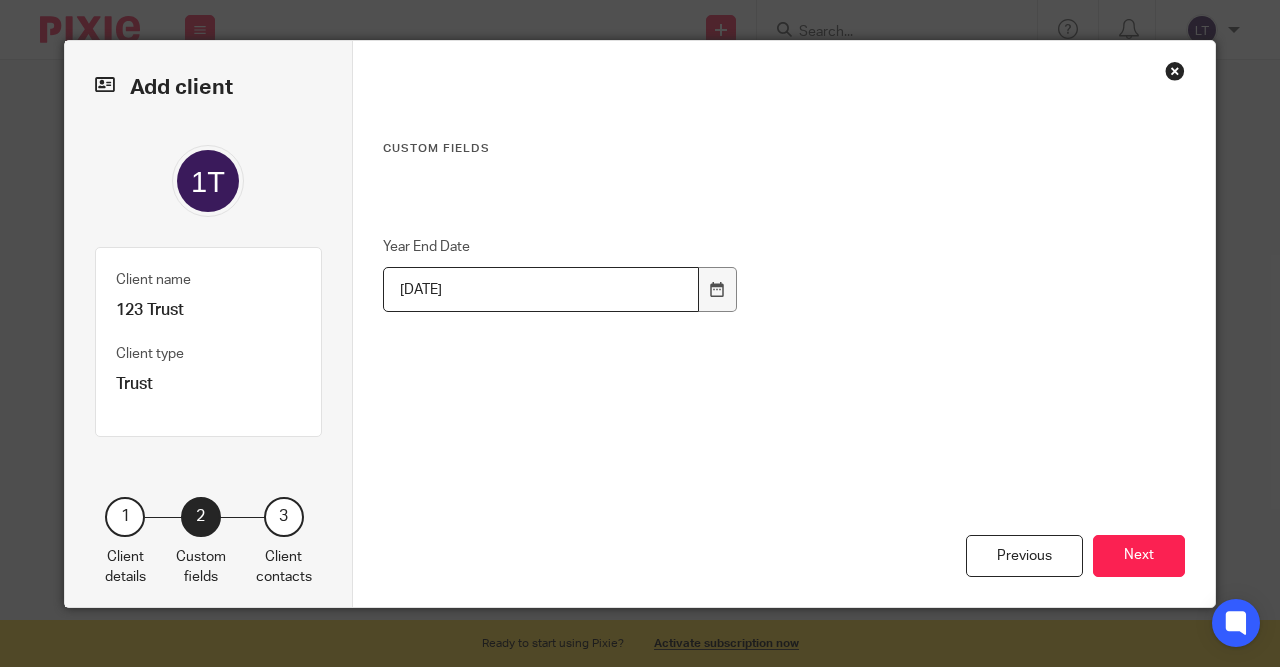 type on "2025-12-31" 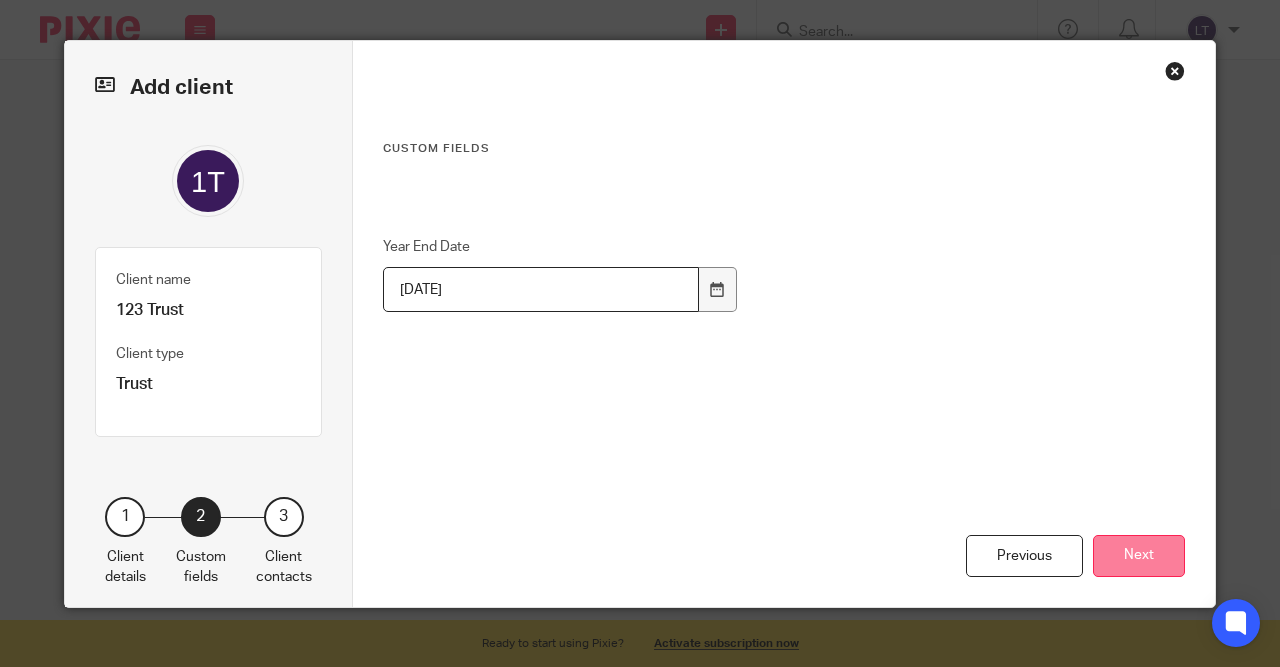 click on "Next" at bounding box center [1139, 556] 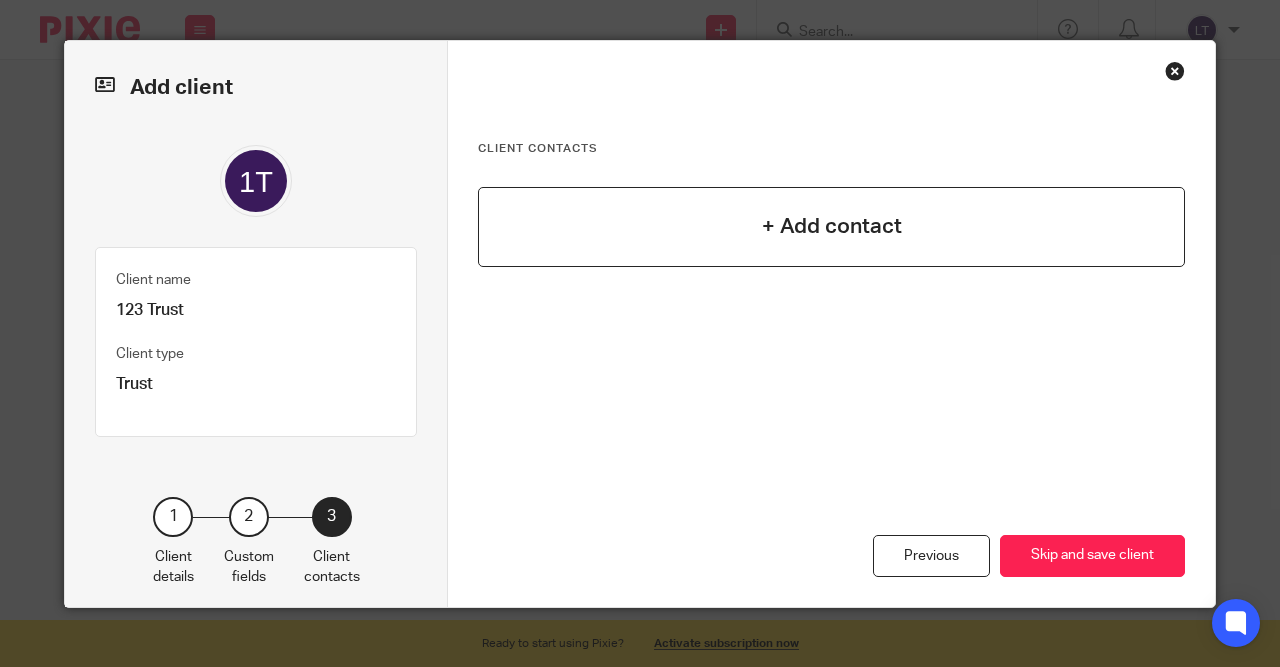 click on "+ Add contact" at bounding box center (831, 227) 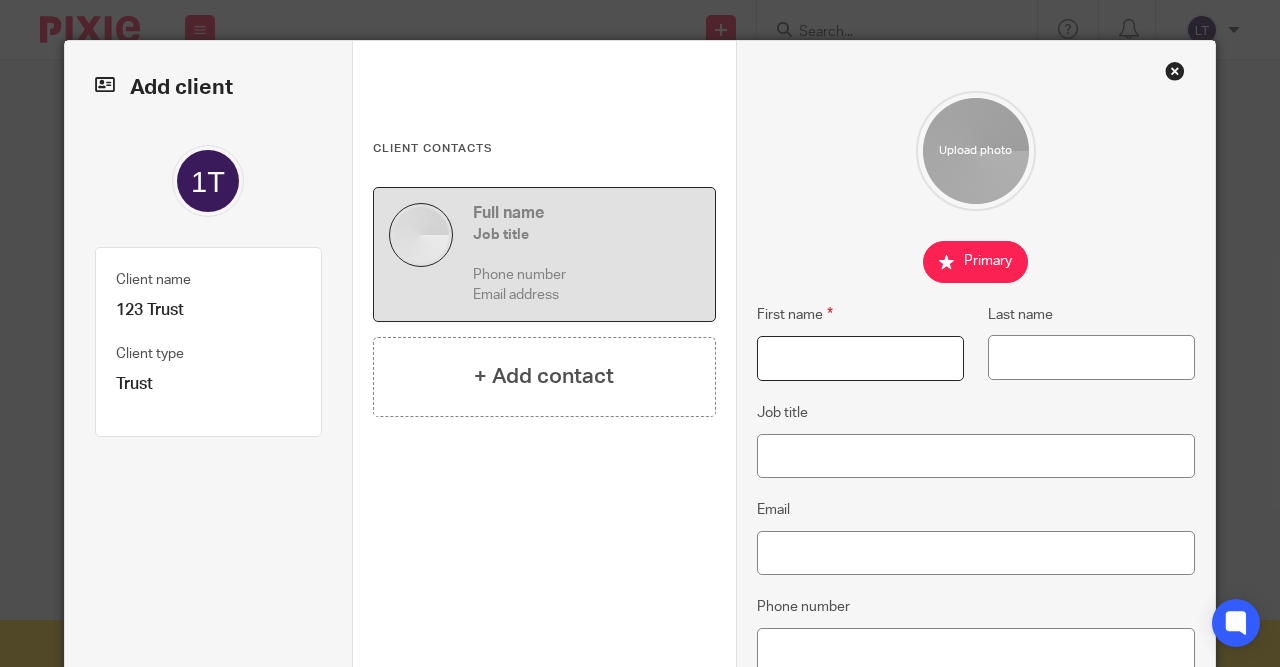 click on "First name" at bounding box center (860, 358) 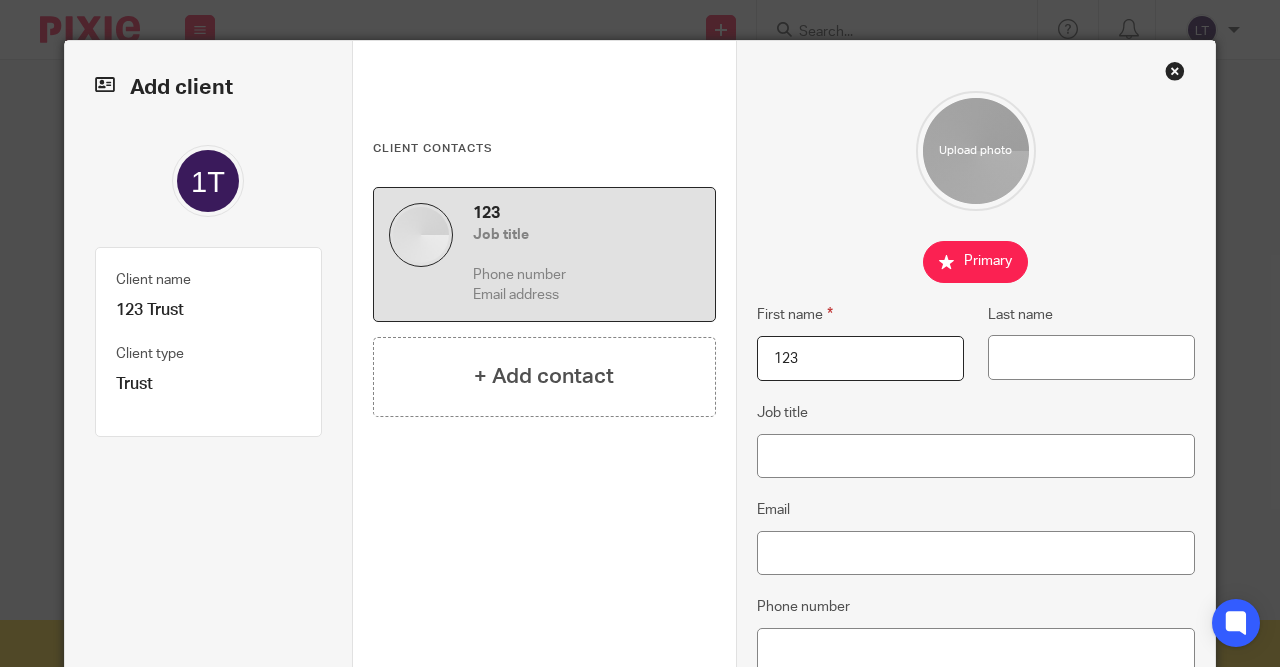 type on "123" 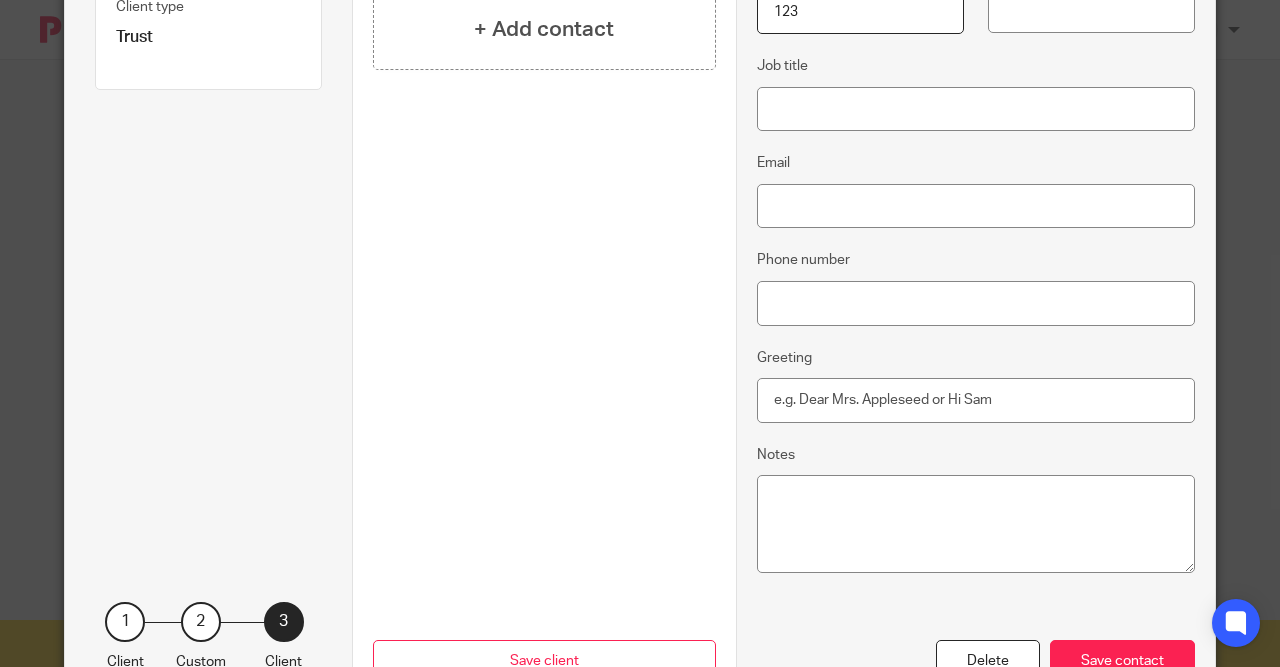 scroll, scrollTop: 428, scrollLeft: 0, axis: vertical 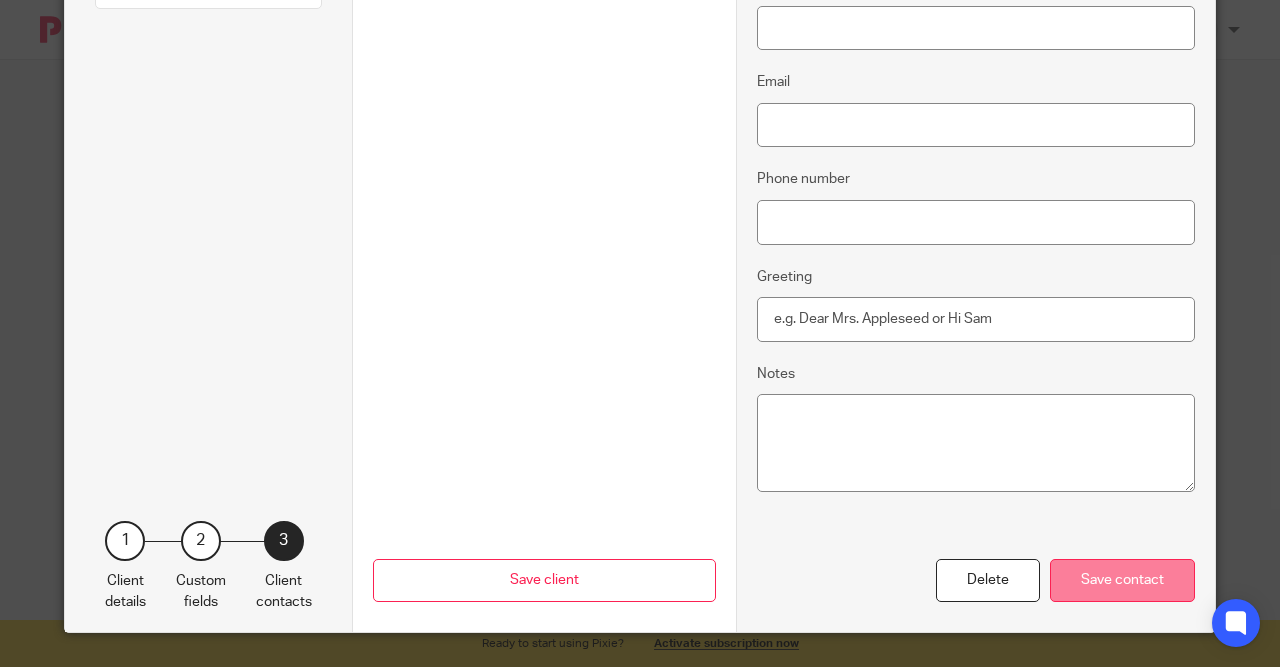 click on "Save contact" at bounding box center (1122, 580) 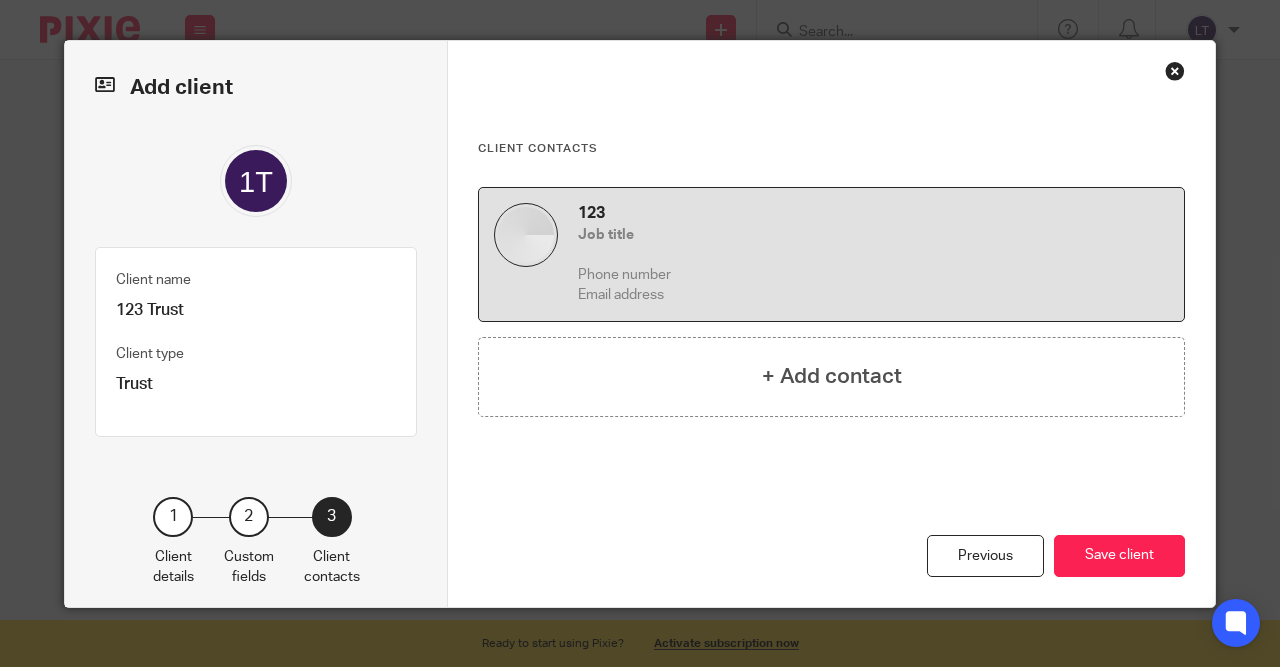 scroll, scrollTop: 0, scrollLeft: 0, axis: both 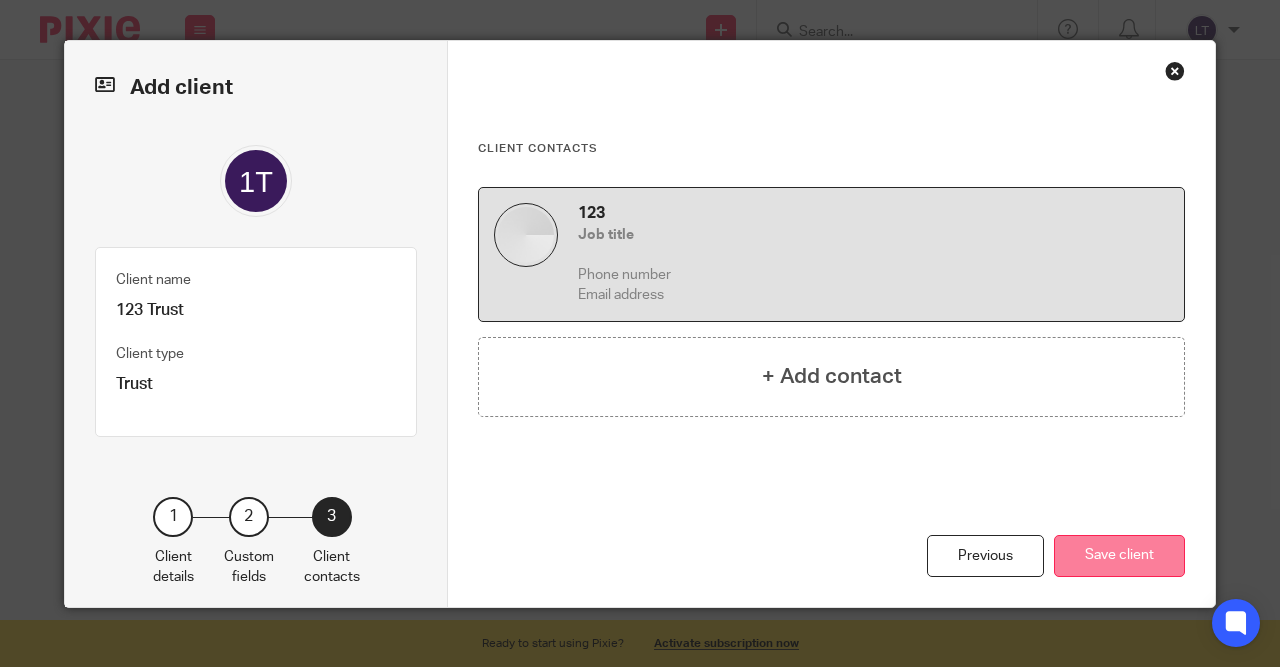 click on "Save client" at bounding box center [1119, 556] 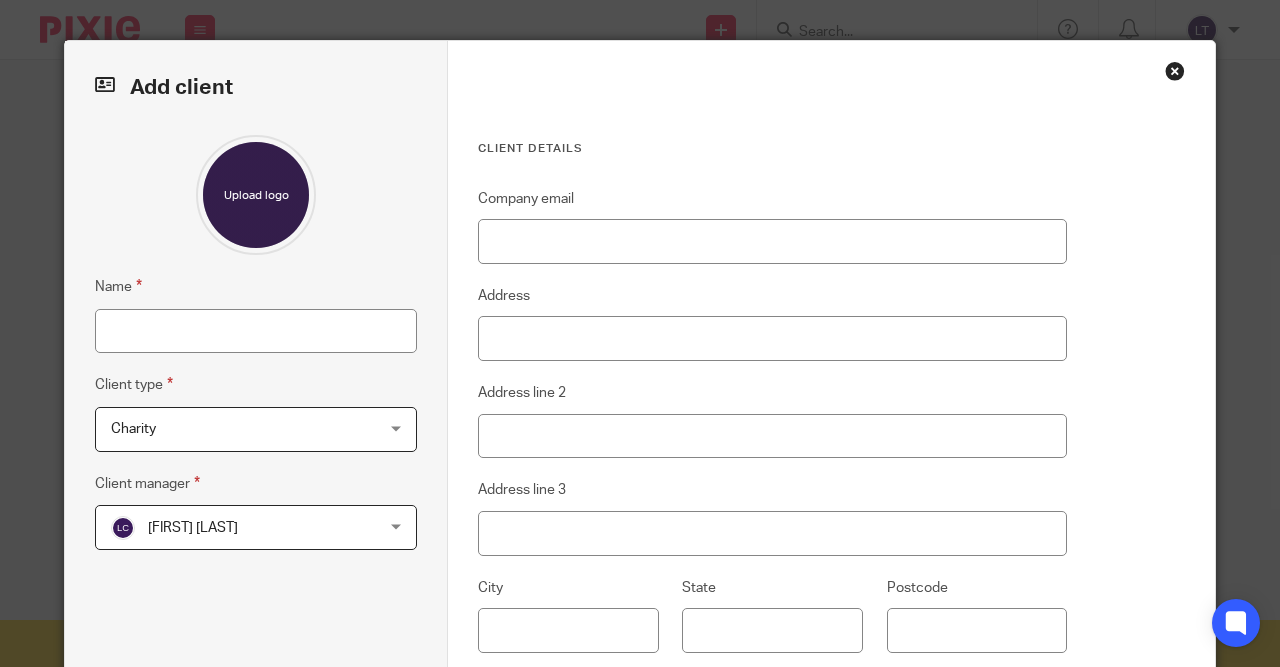 scroll, scrollTop: 0, scrollLeft: 0, axis: both 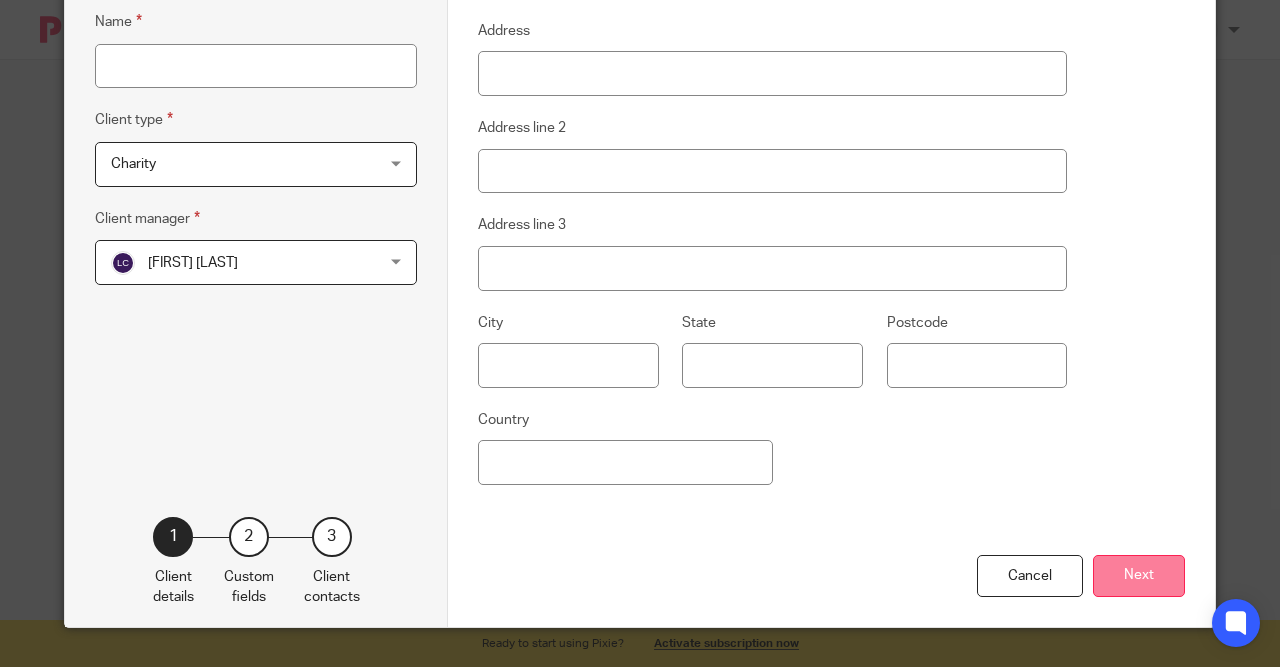 click on "Next" at bounding box center (1139, 576) 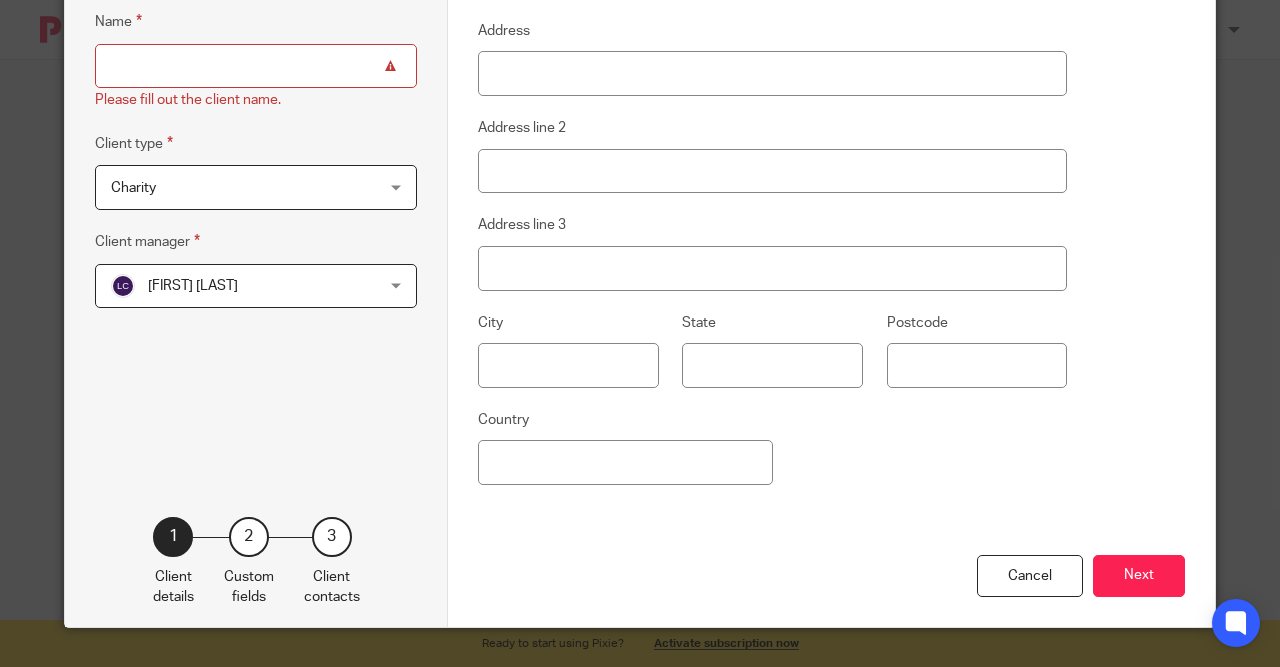 click on "Name" at bounding box center (256, 66) 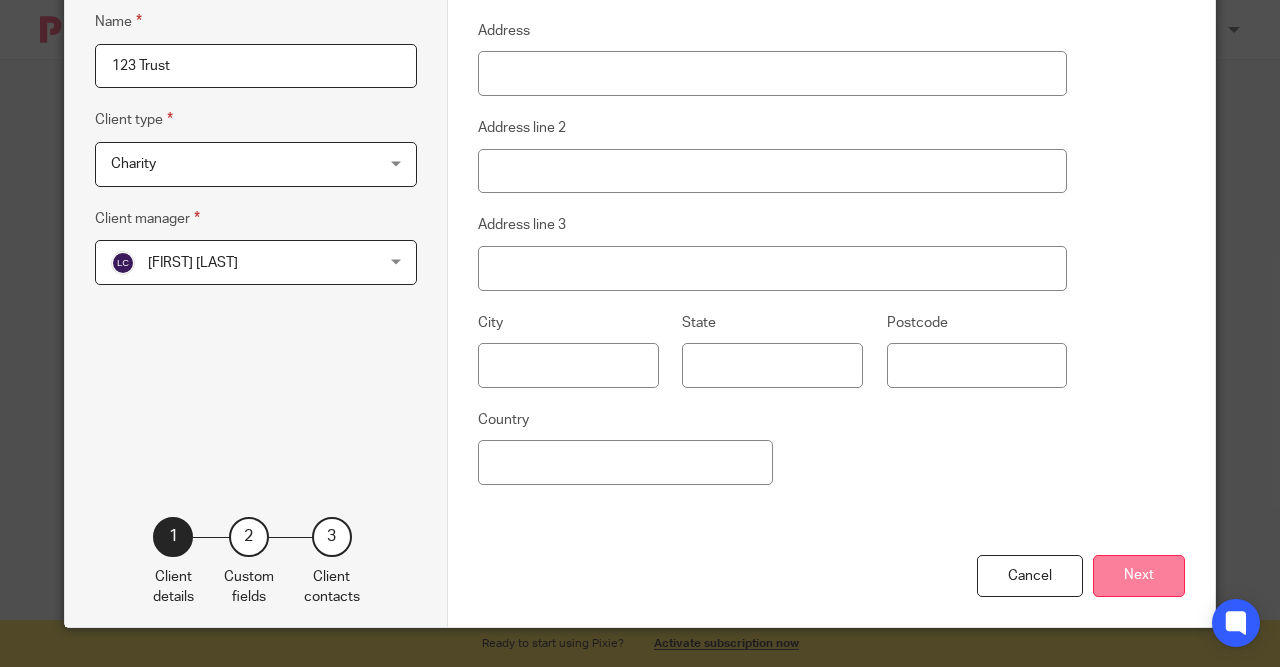type on "123 Trust" 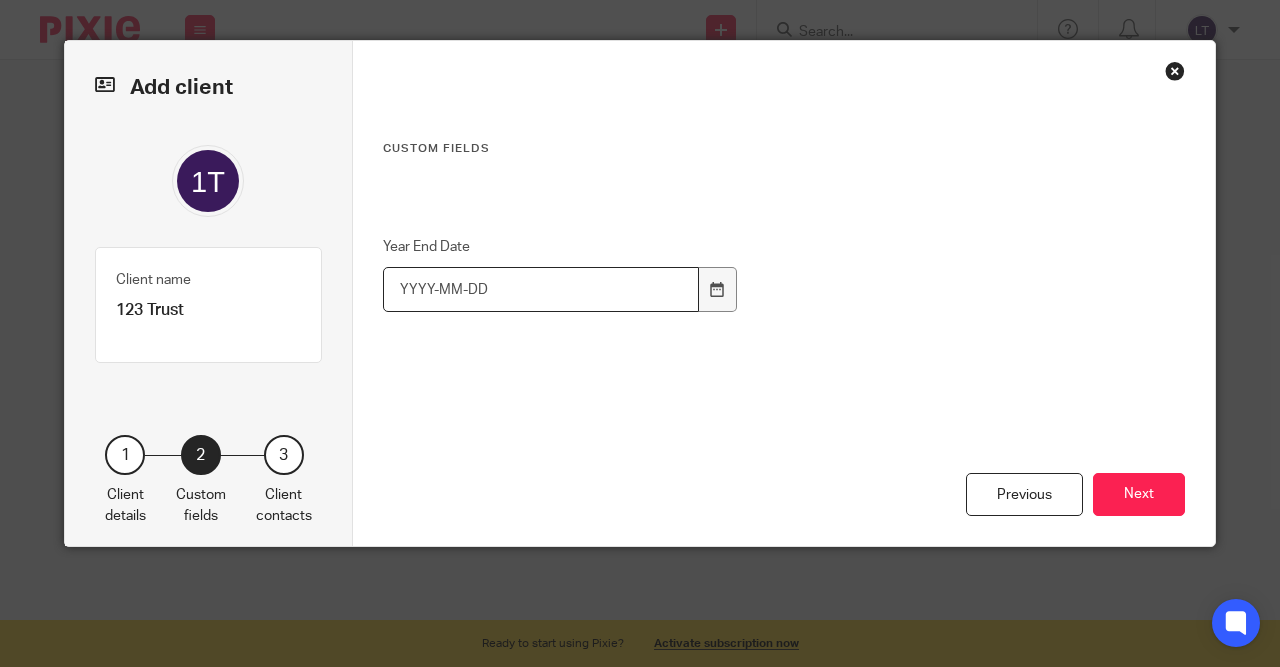 click on "Year End Date" at bounding box center [541, 289] 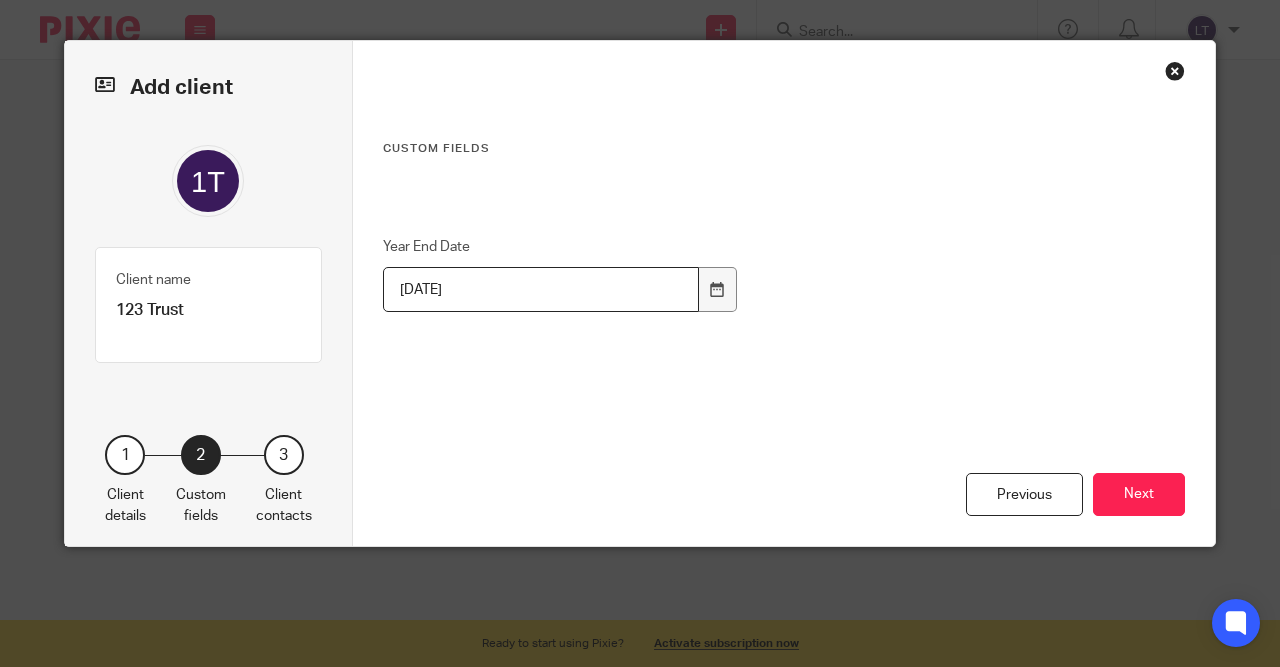 type on "2025-12-31" 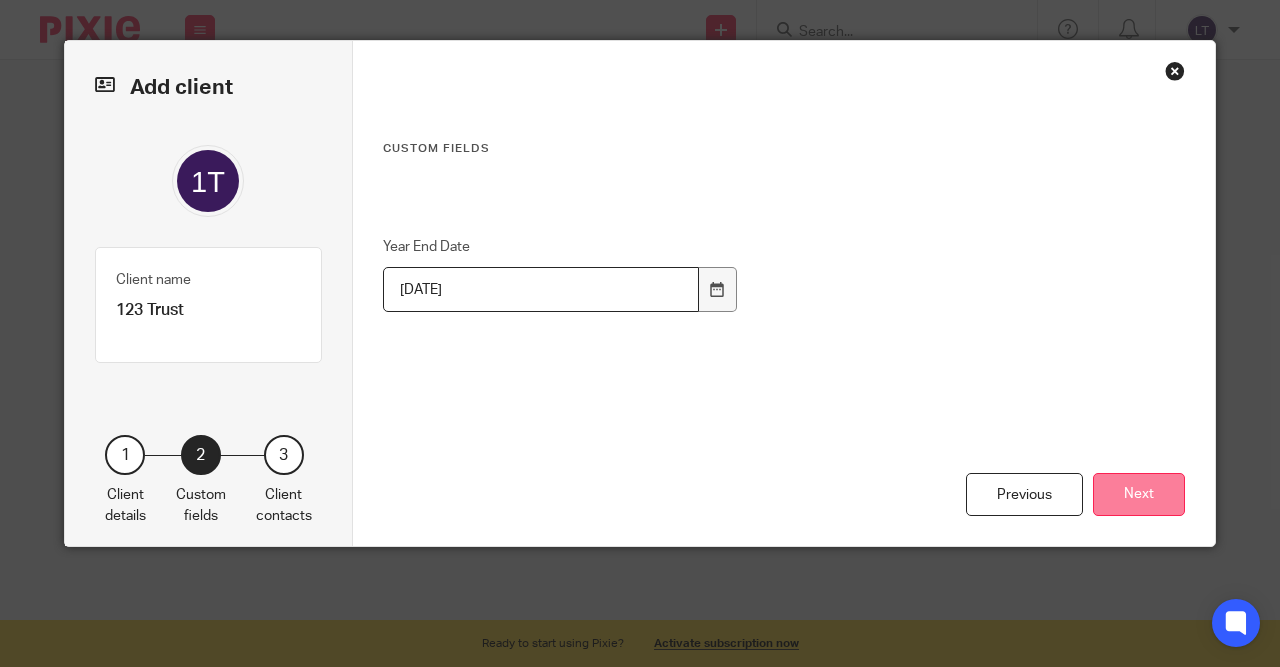 click on "Next" at bounding box center (1139, 494) 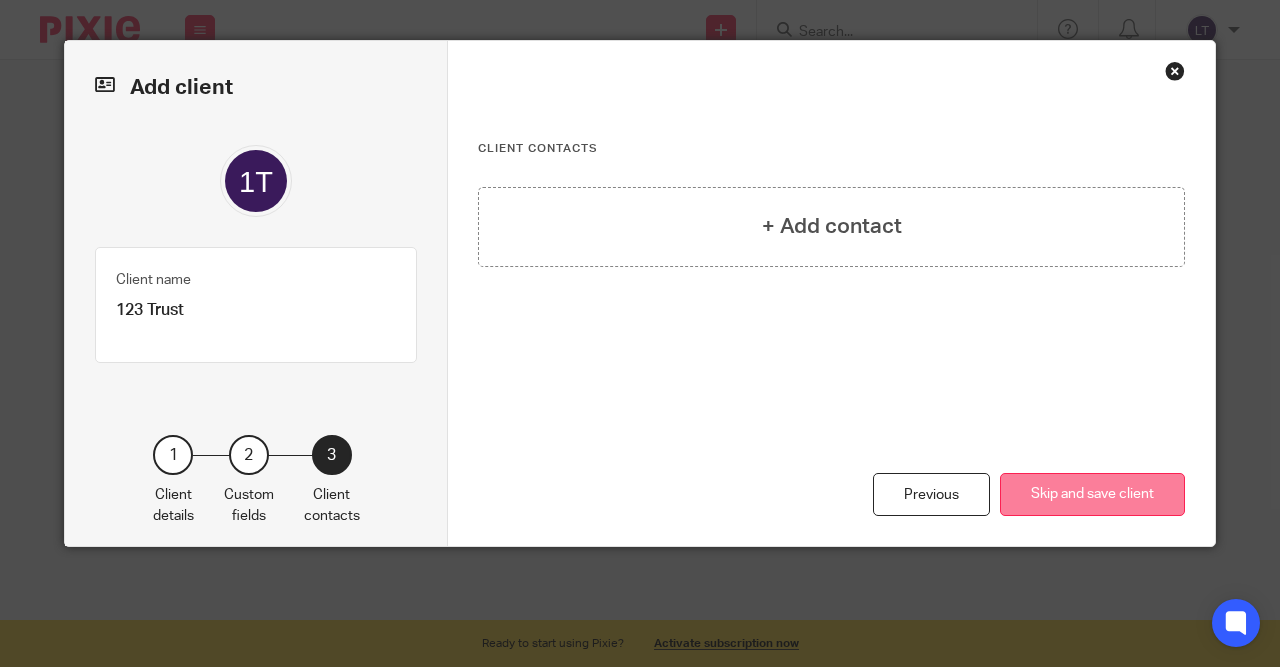 click on "Skip and save client" at bounding box center (1092, 494) 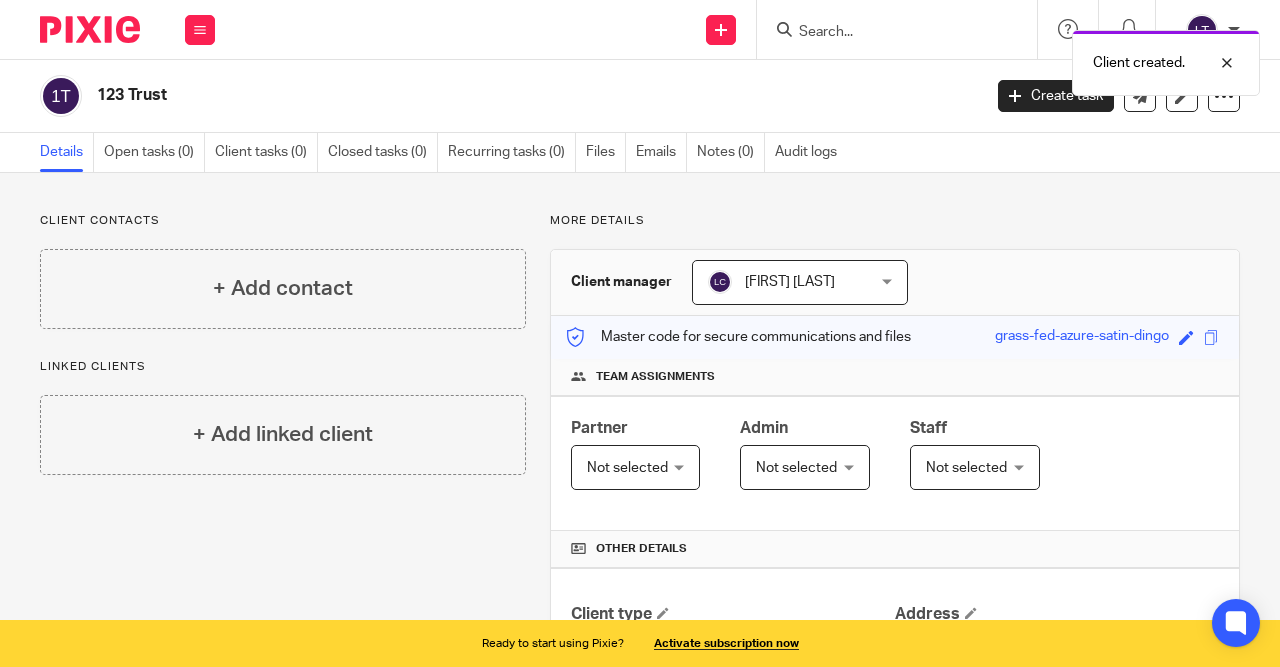 scroll, scrollTop: 0, scrollLeft: 0, axis: both 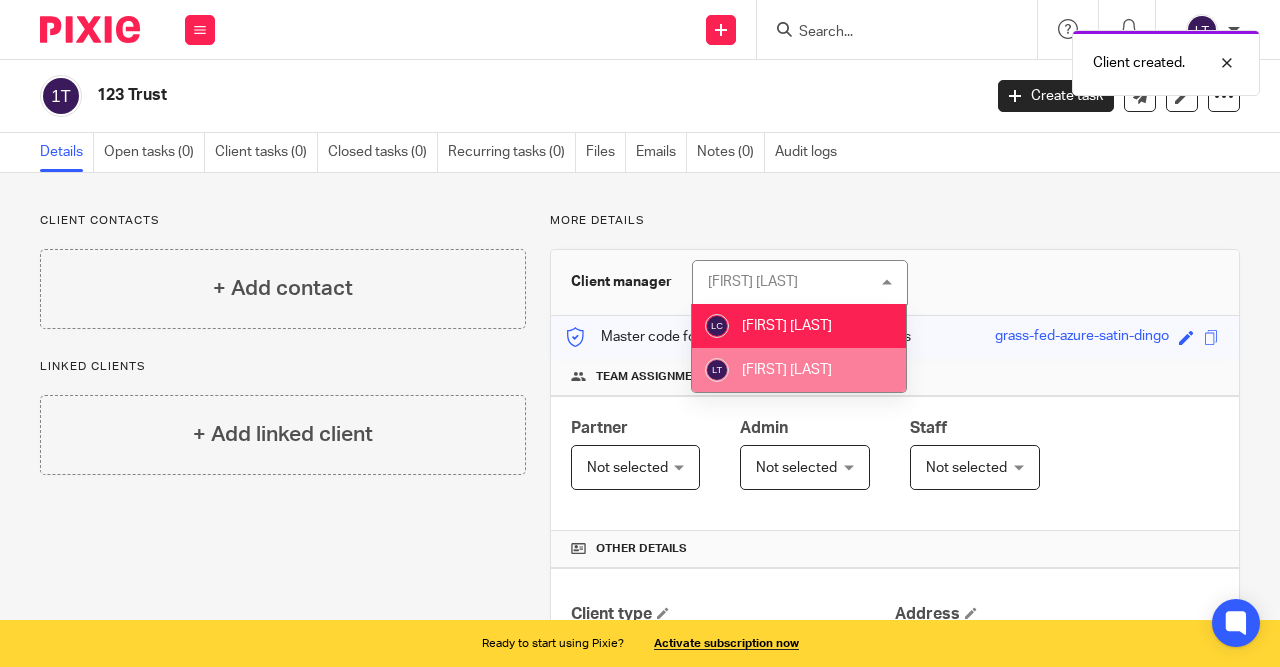 click on "[FIRST] [LAST]" at bounding box center [799, 370] 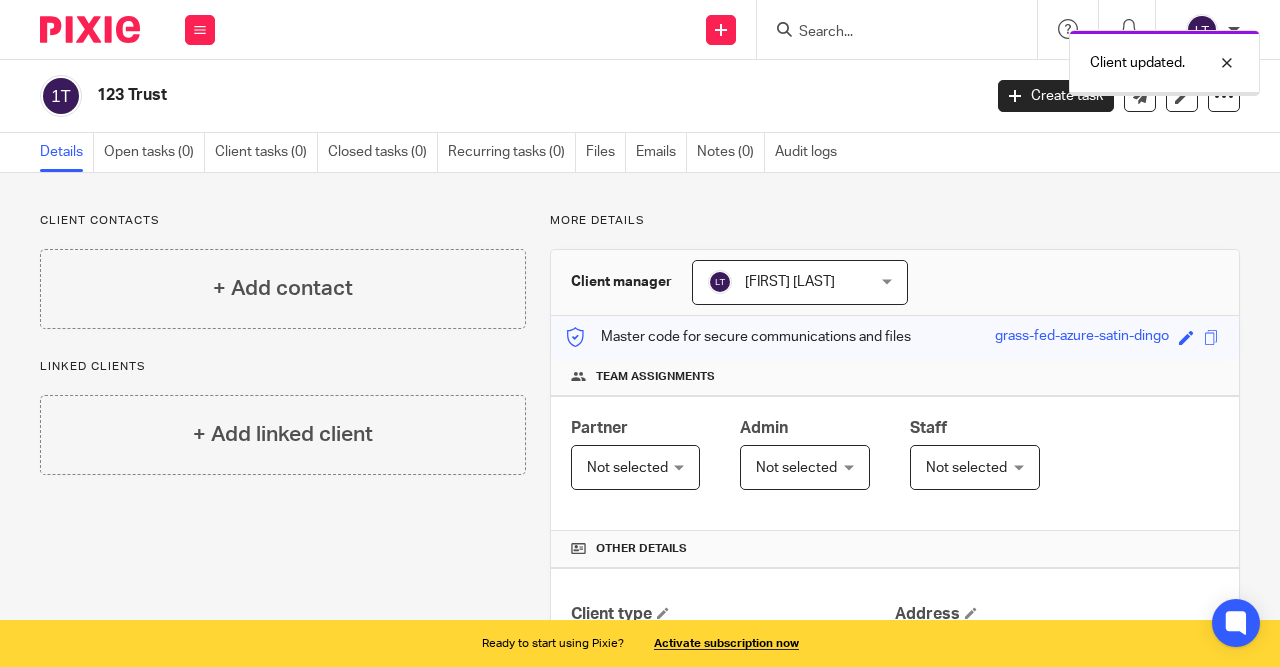 scroll, scrollTop: 0, scrollLeft: 0, axis: both 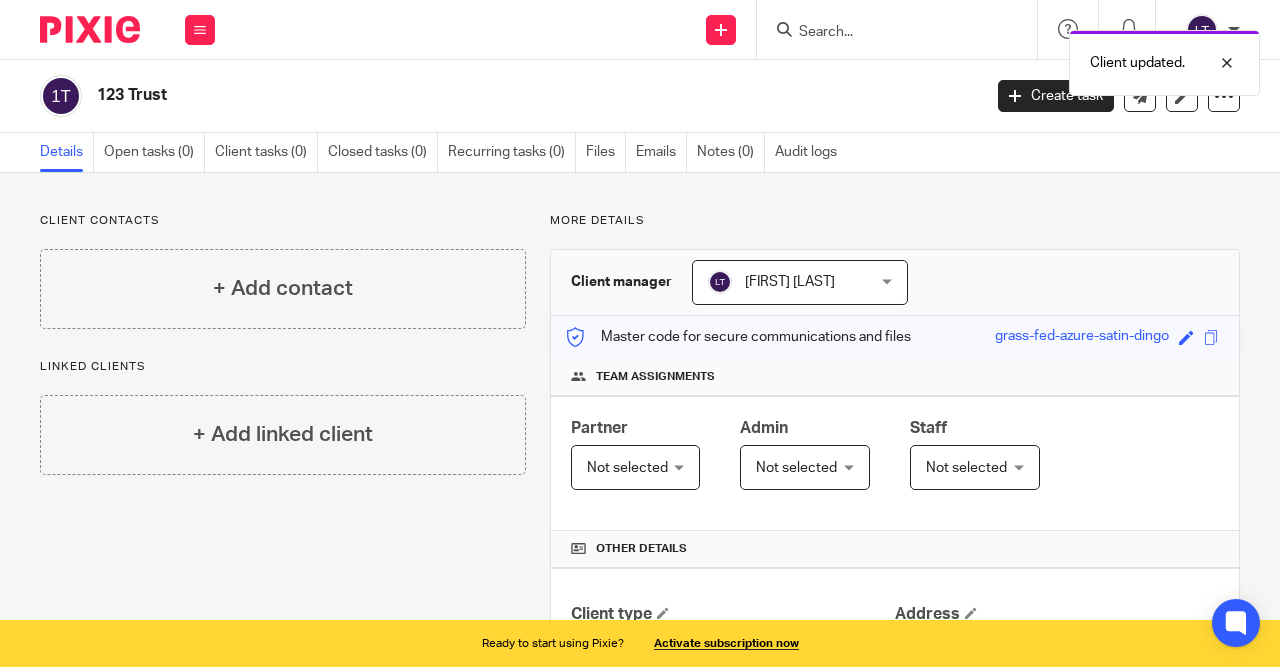 click at bounding box center [82, 29] 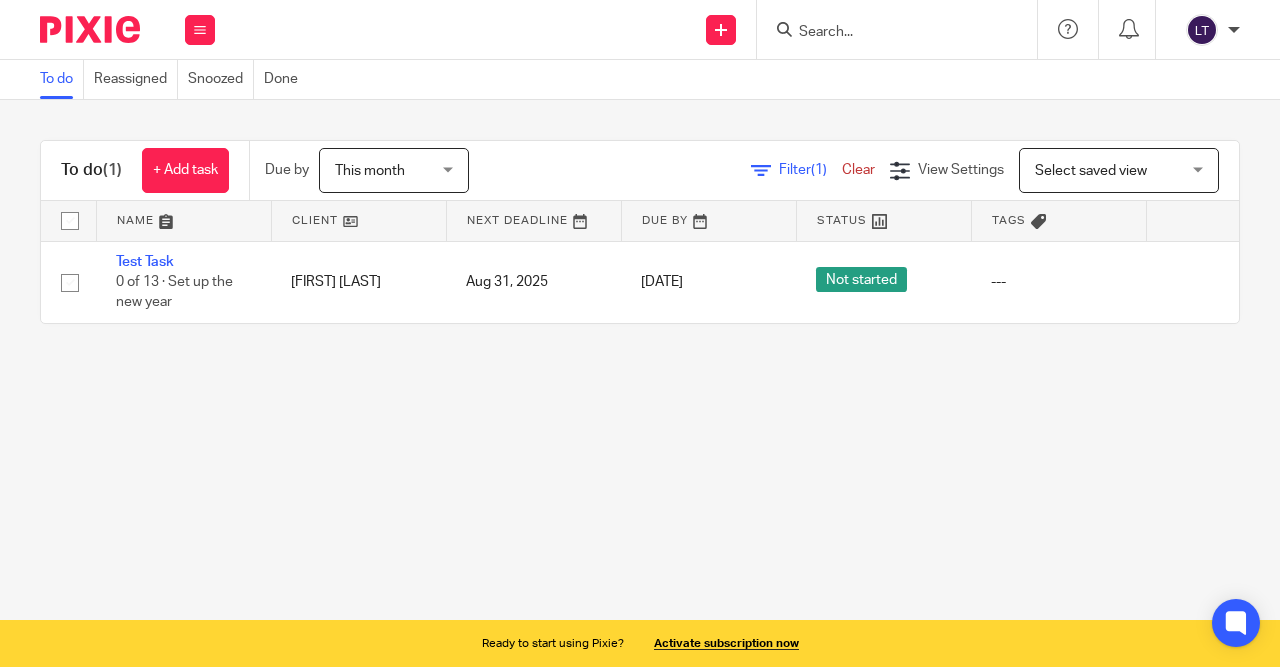 scroll, scrollTop: 0, scrollLeft: 0, axis: both 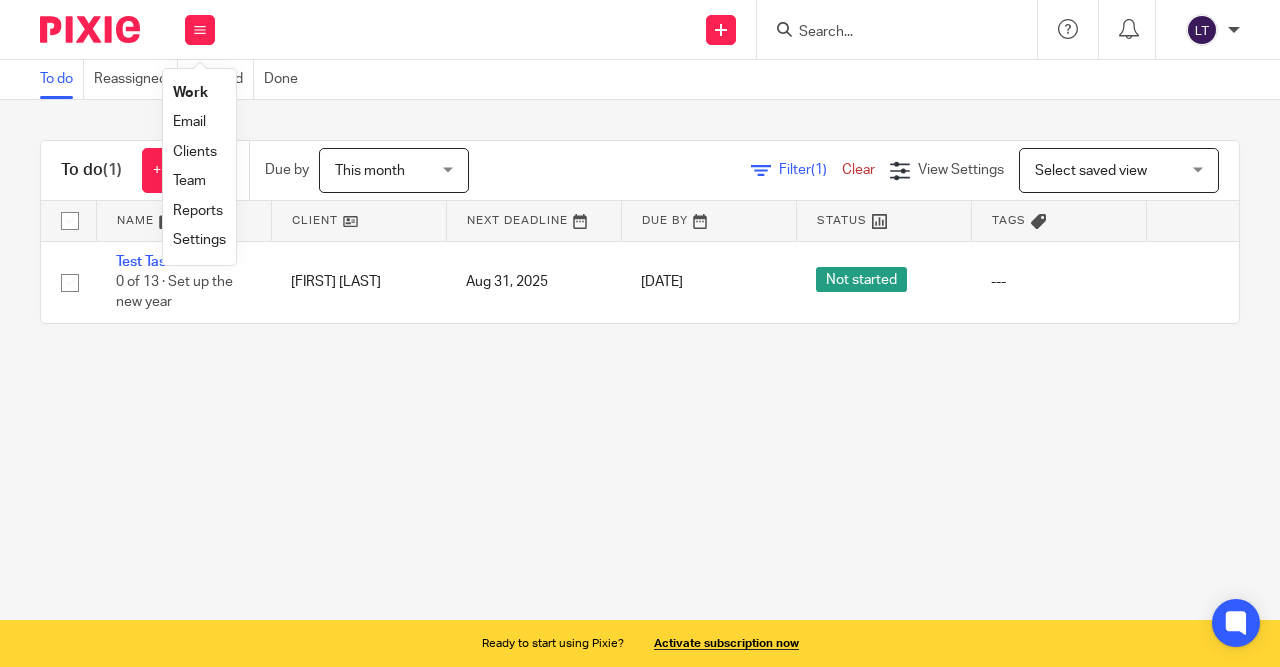 click on "Clients" at bounding box center (195, 152) 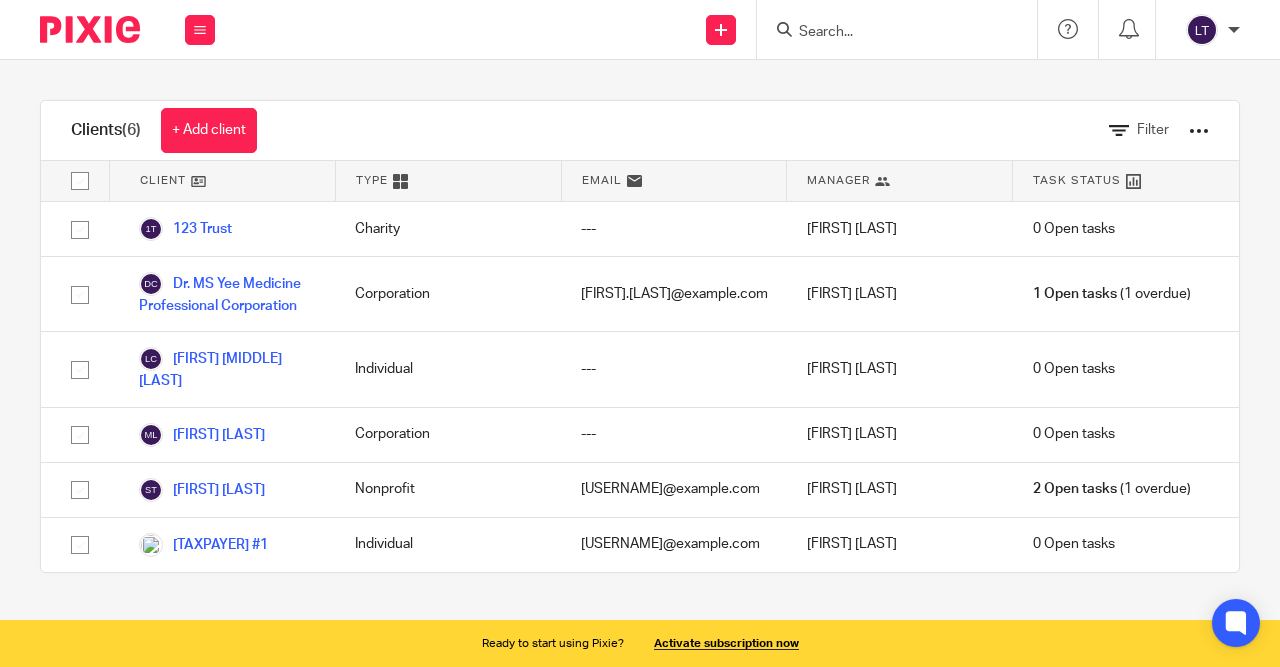 scroll, scrollTop: 0, scrollLeft: 0, axis: both 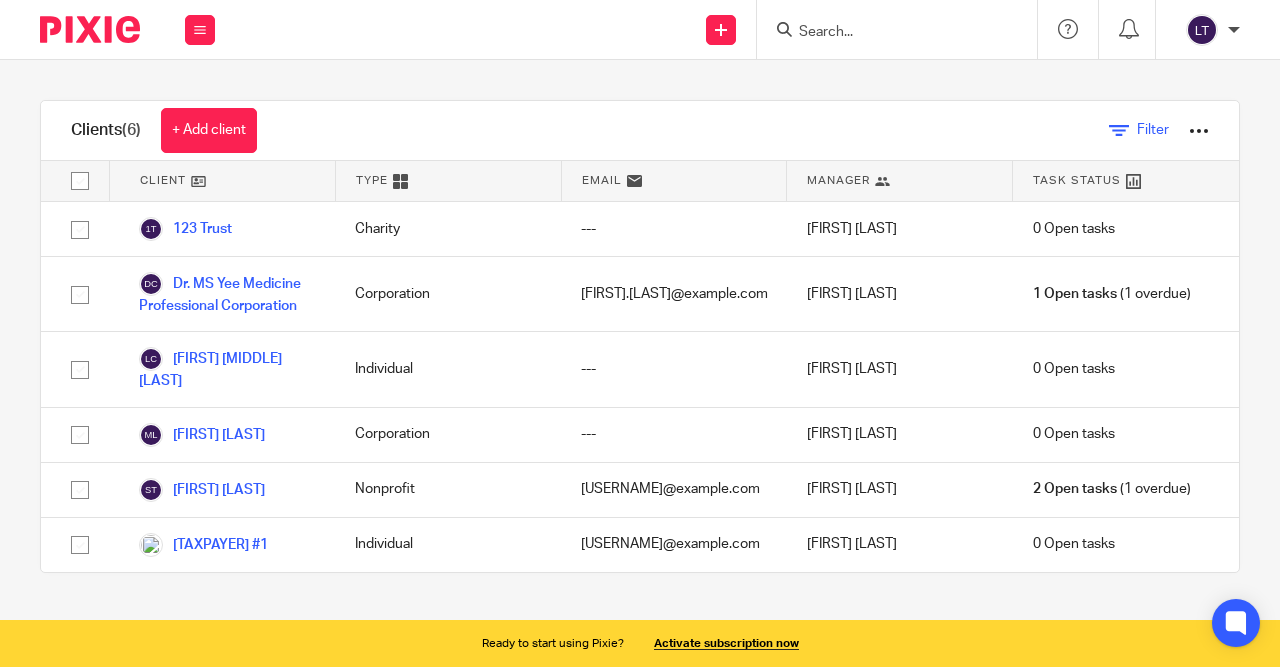 click on "Filter" at bounding box center [1139, 130] 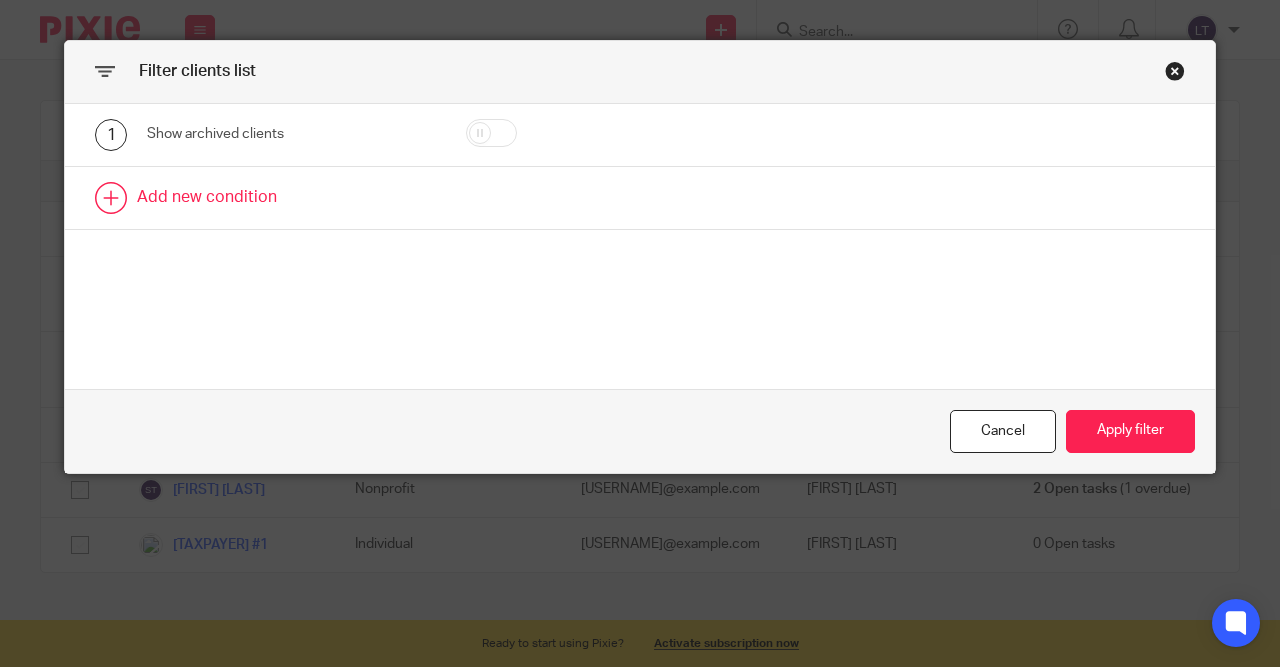 click at bounding box center [640, 198] 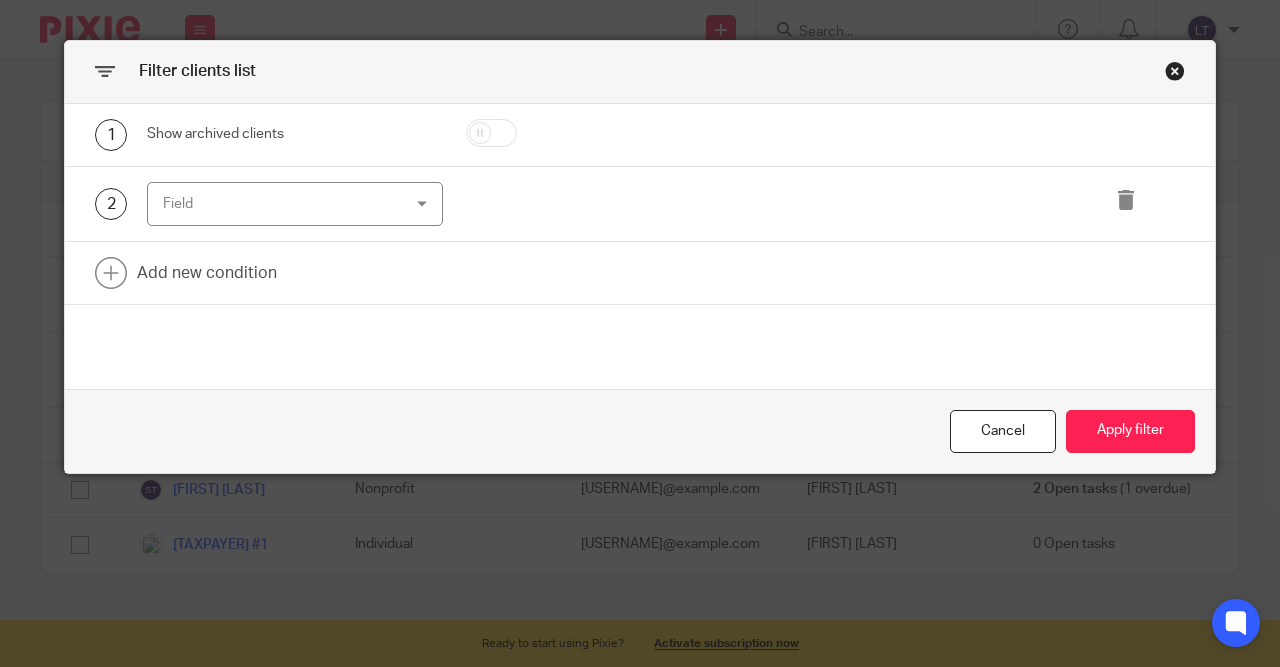 click on "Field" at bounding box center [274, 204] 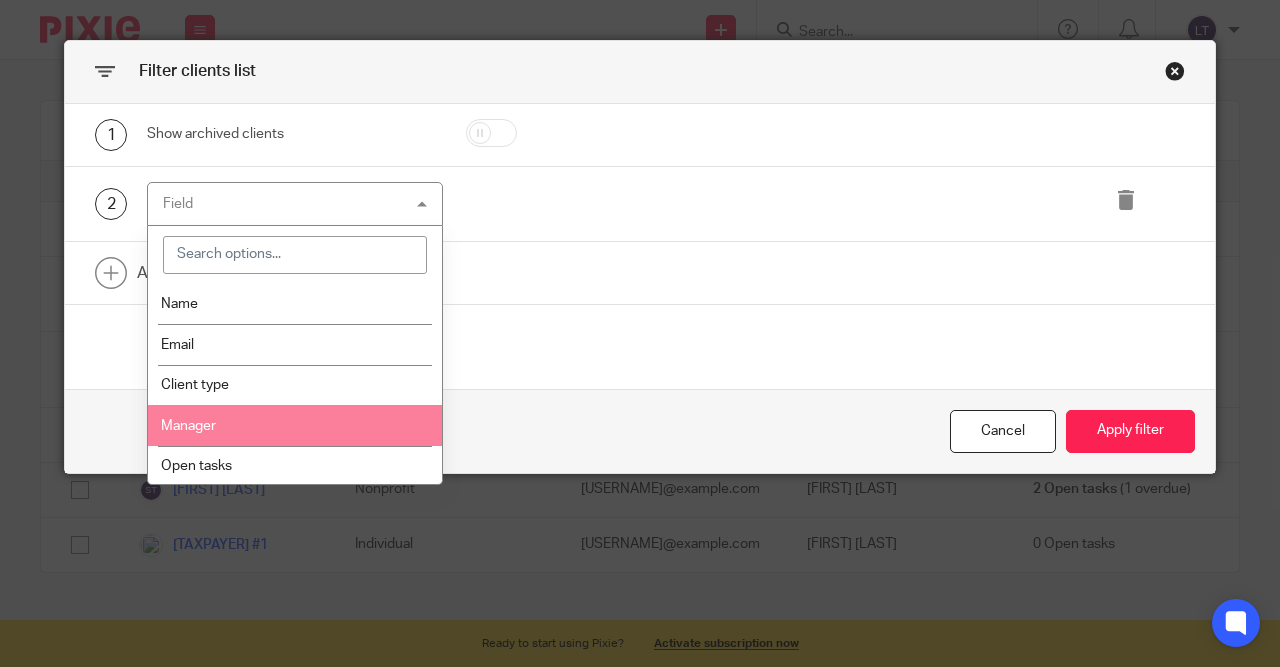 click on "Manager" at bounding box center [295, 425] 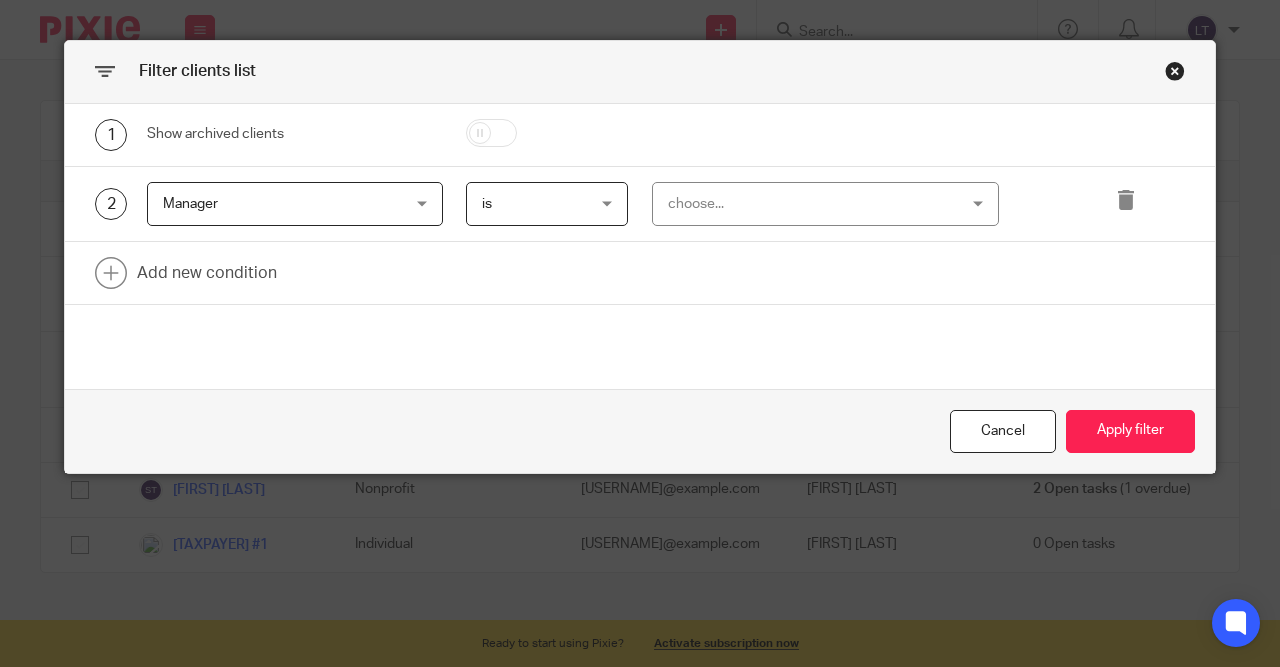 click on "choose..." at bounding box center [800, 204] 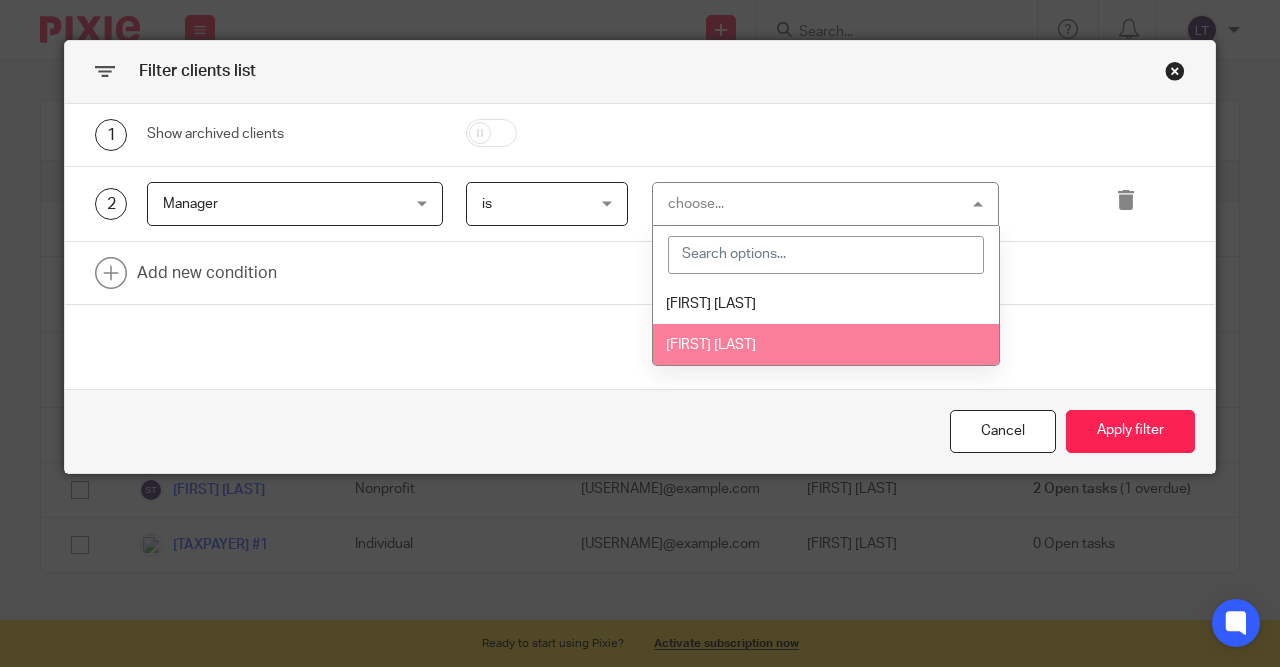 click on "[FIRST] [LAST]" at bounding box center (826, 344) 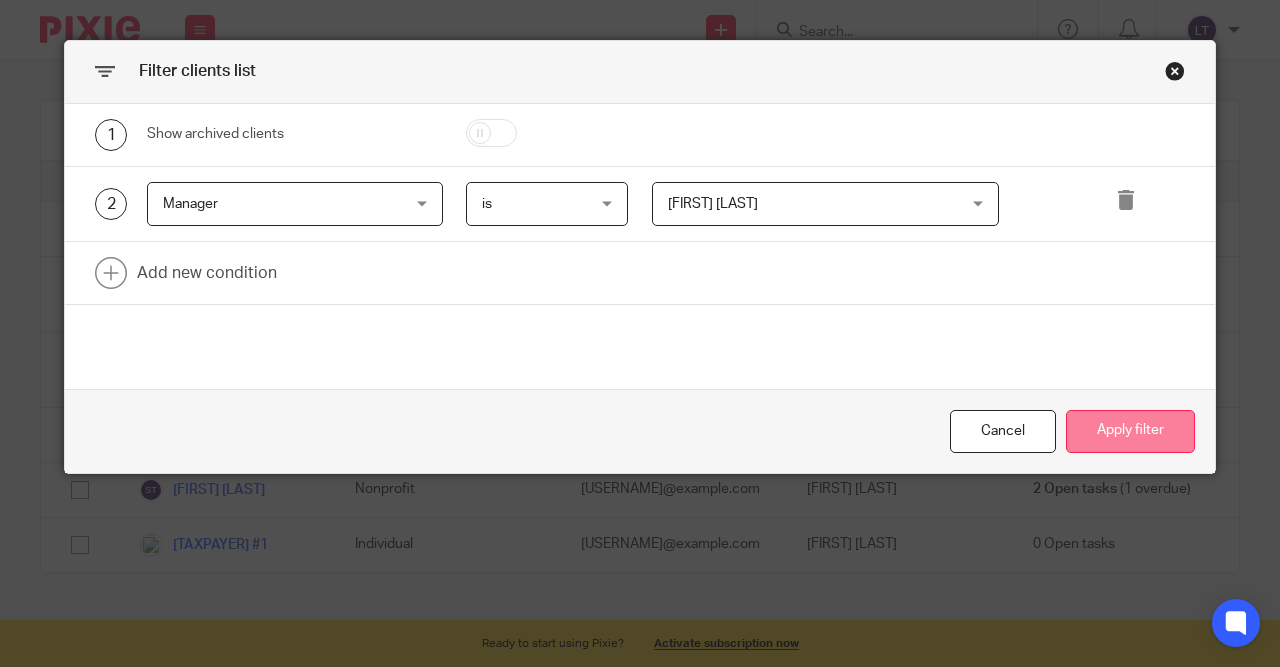 click on "Apply filter" at bounding box center [1130, 431] 